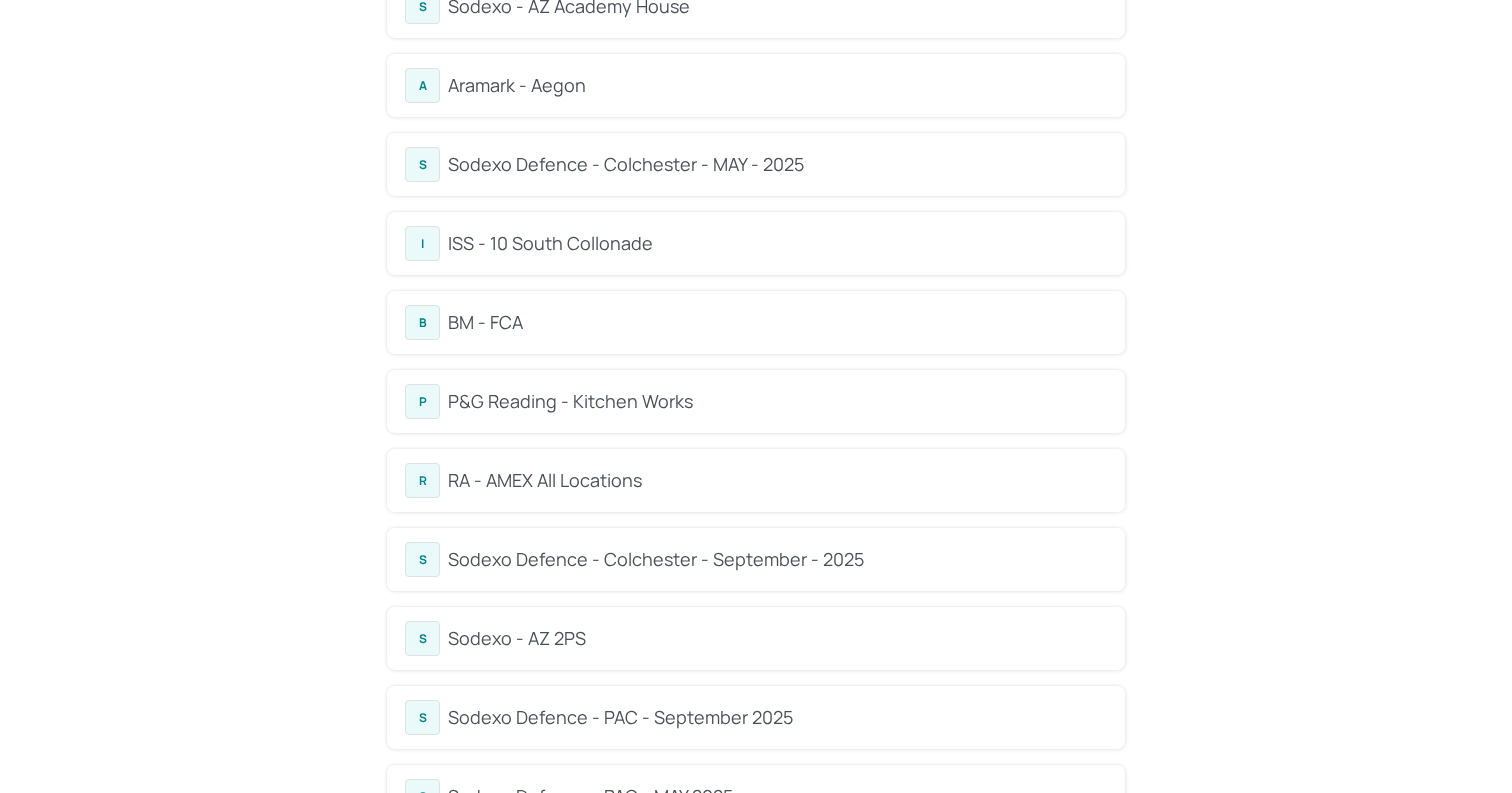 scroll, scrollTop: 0, scrollLeft: 0, axis: both 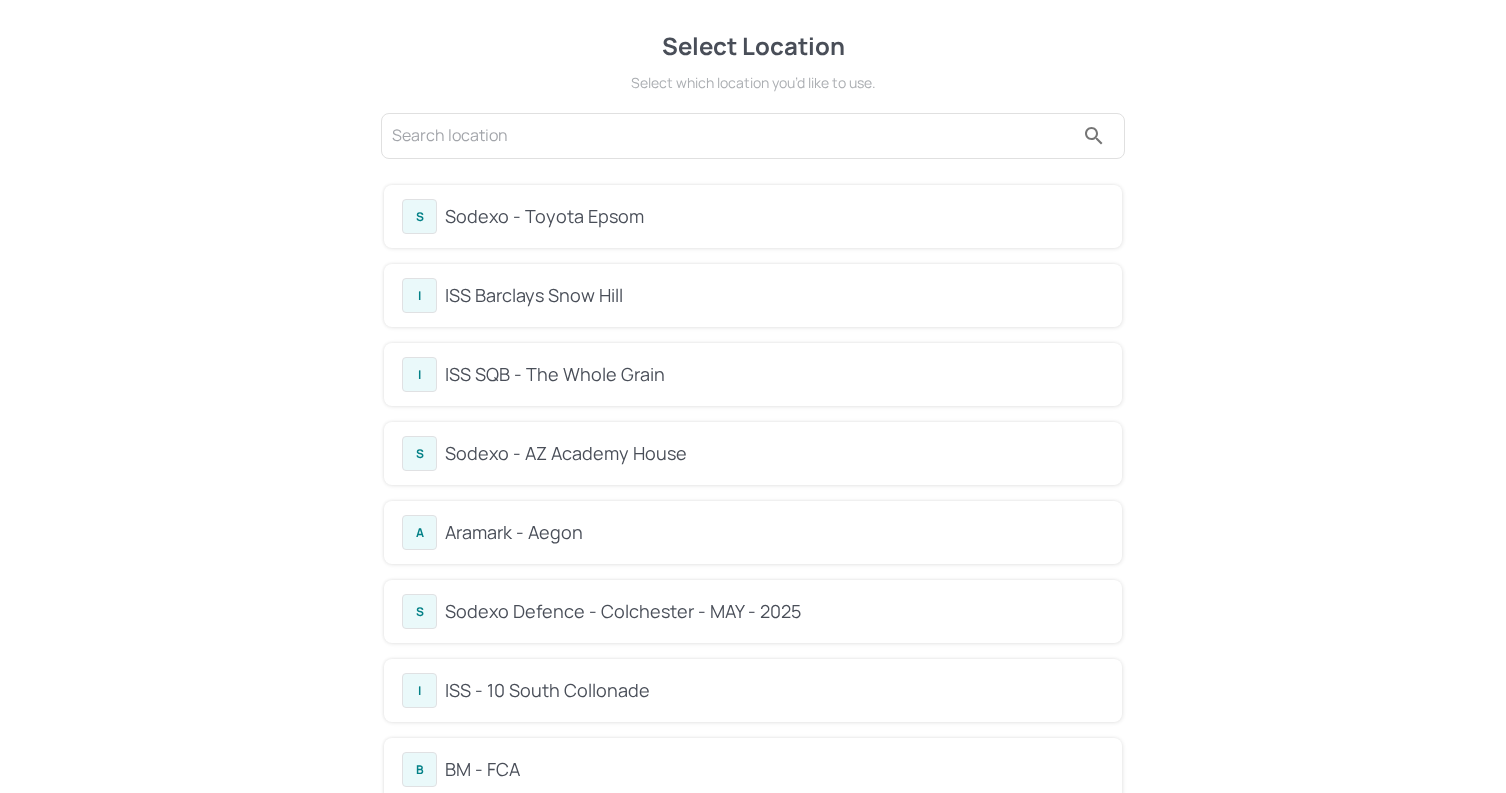 click on "BM - FCA" at bounding box center [774, 769] 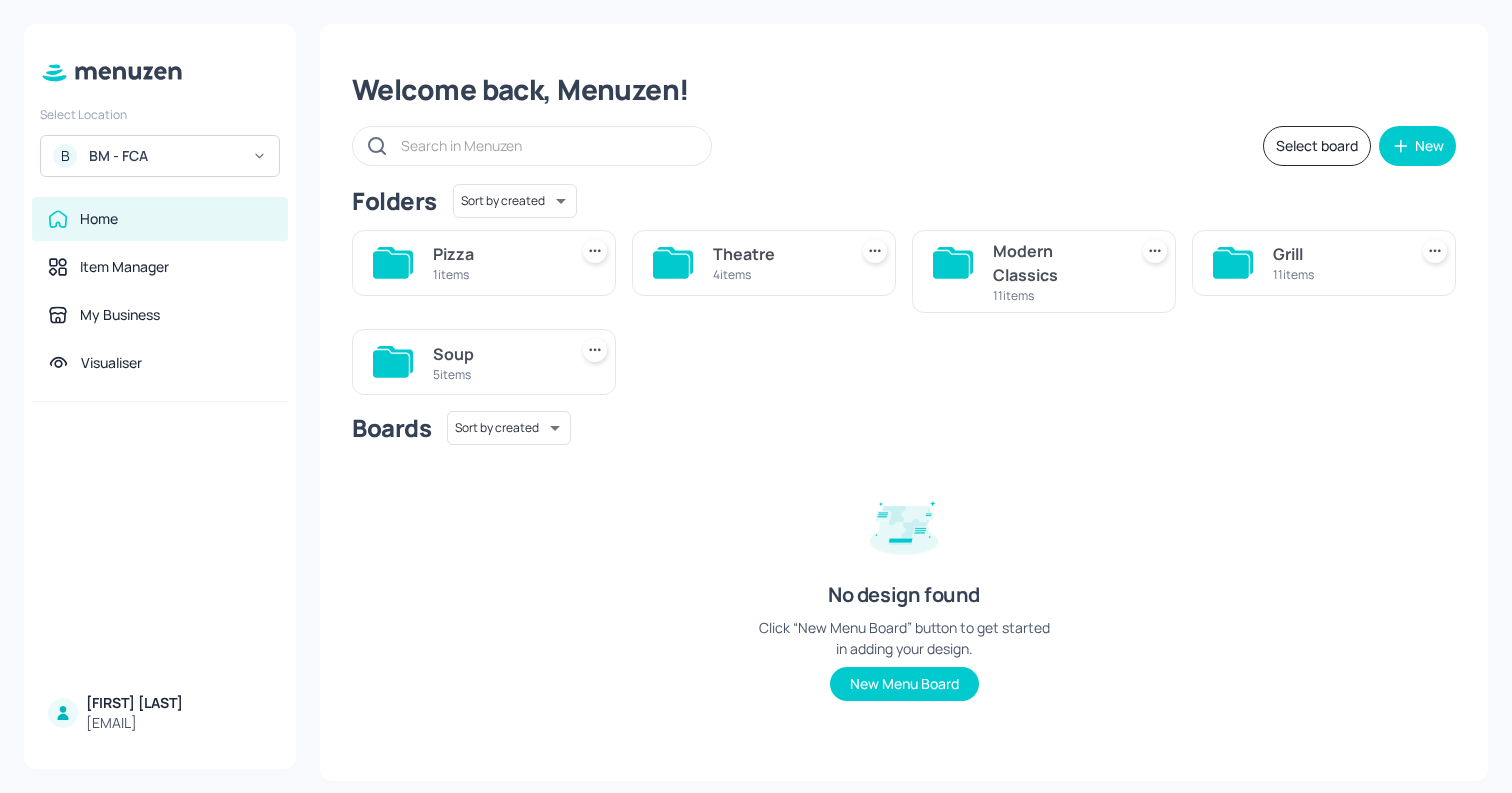 click on "Grill" at bounding box center [1336, 254] 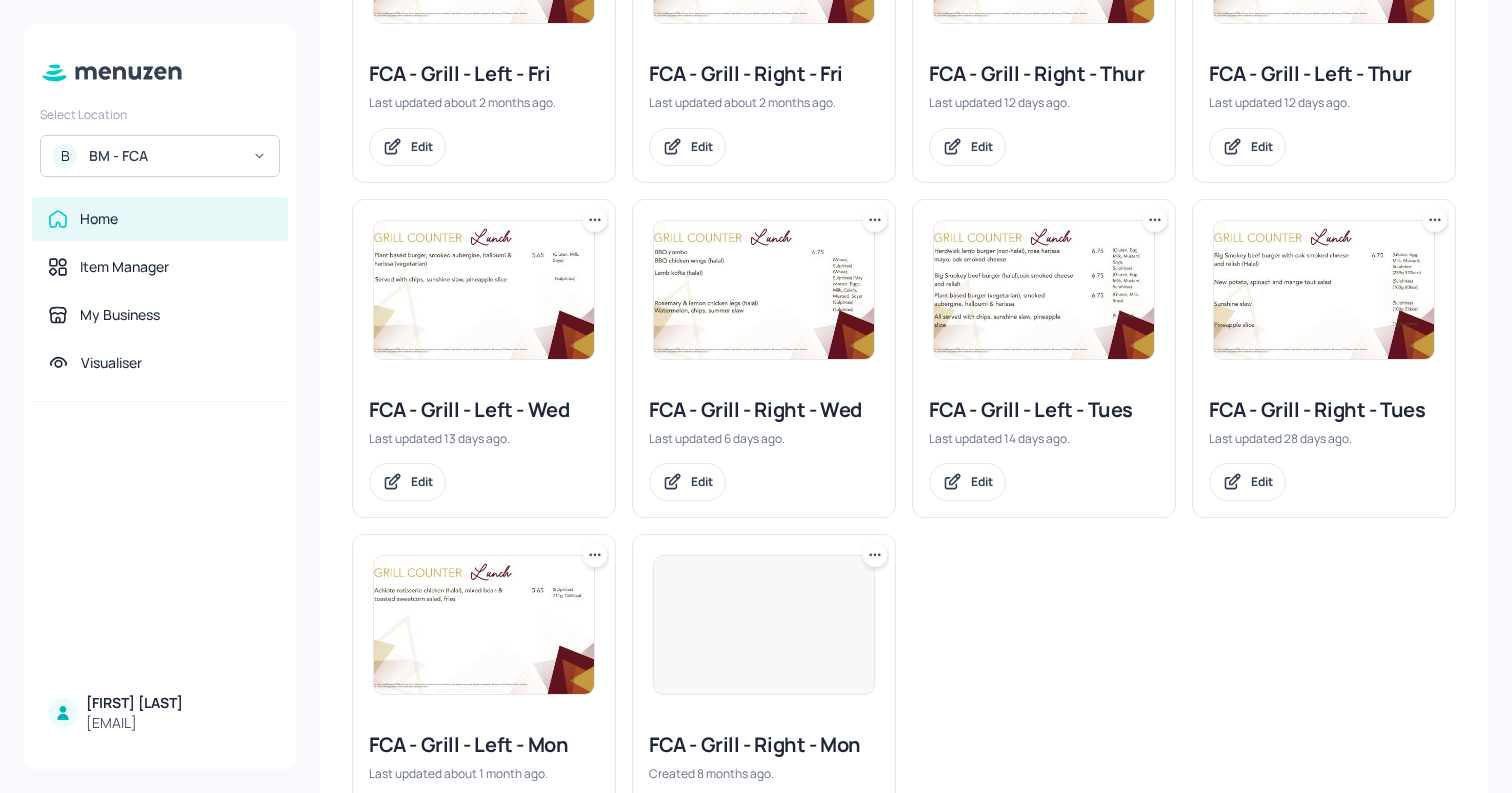 scroll, scrollTop: 473, scrollLeft: 0, axis: vertical 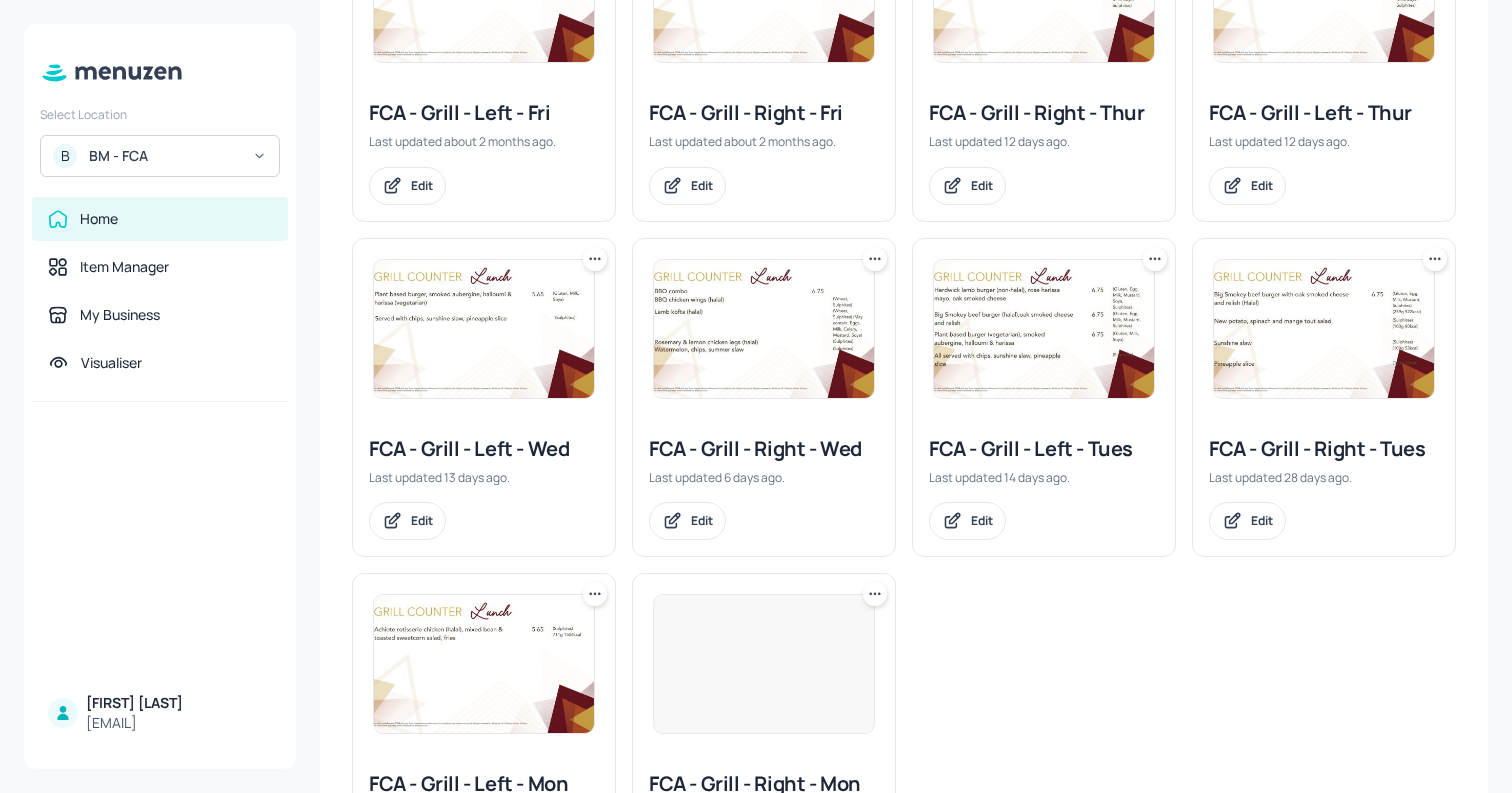 click at bounding box center [1044, 329] 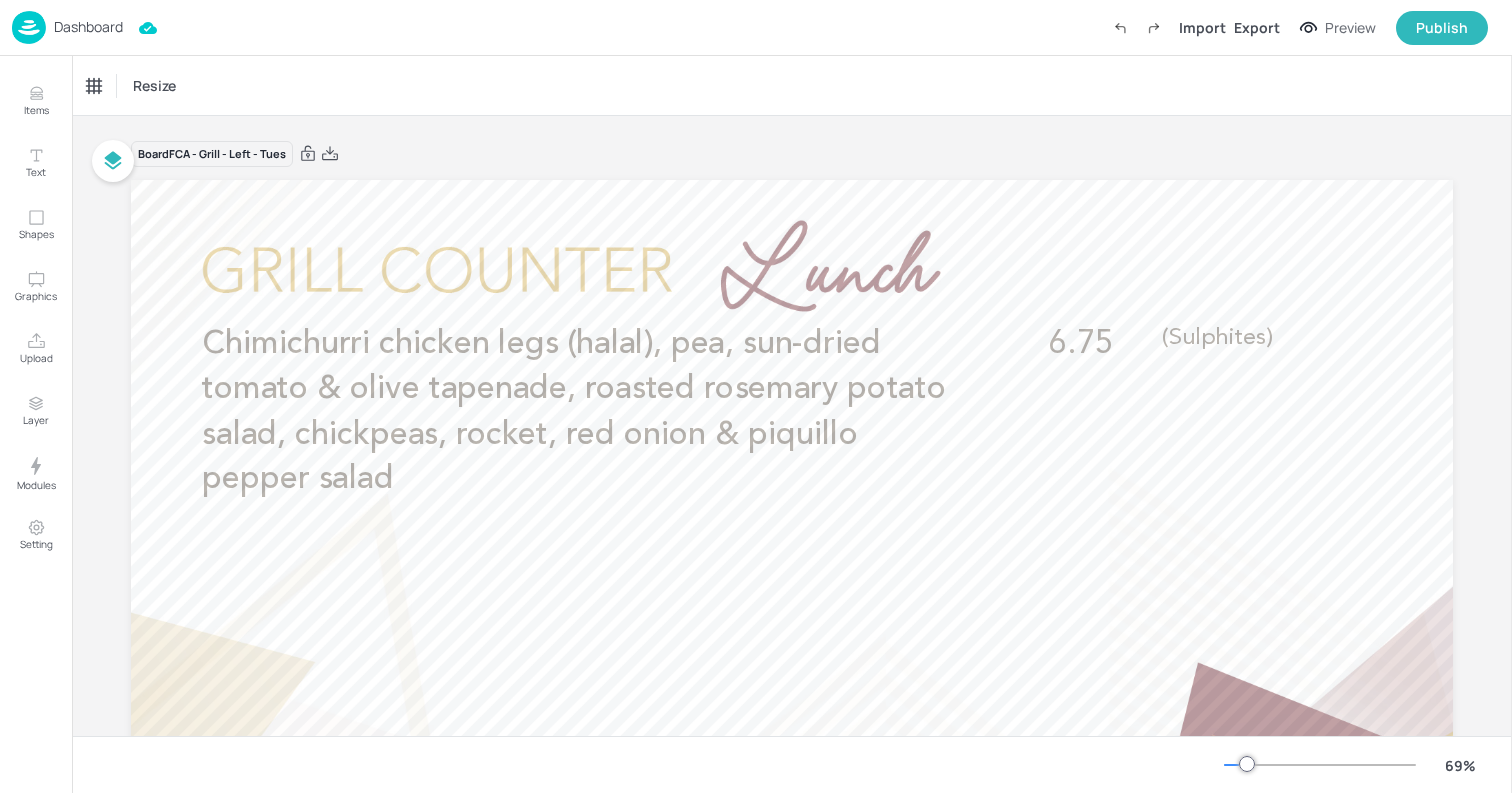 click on "Dashboard" at bounding box center (88, 27) 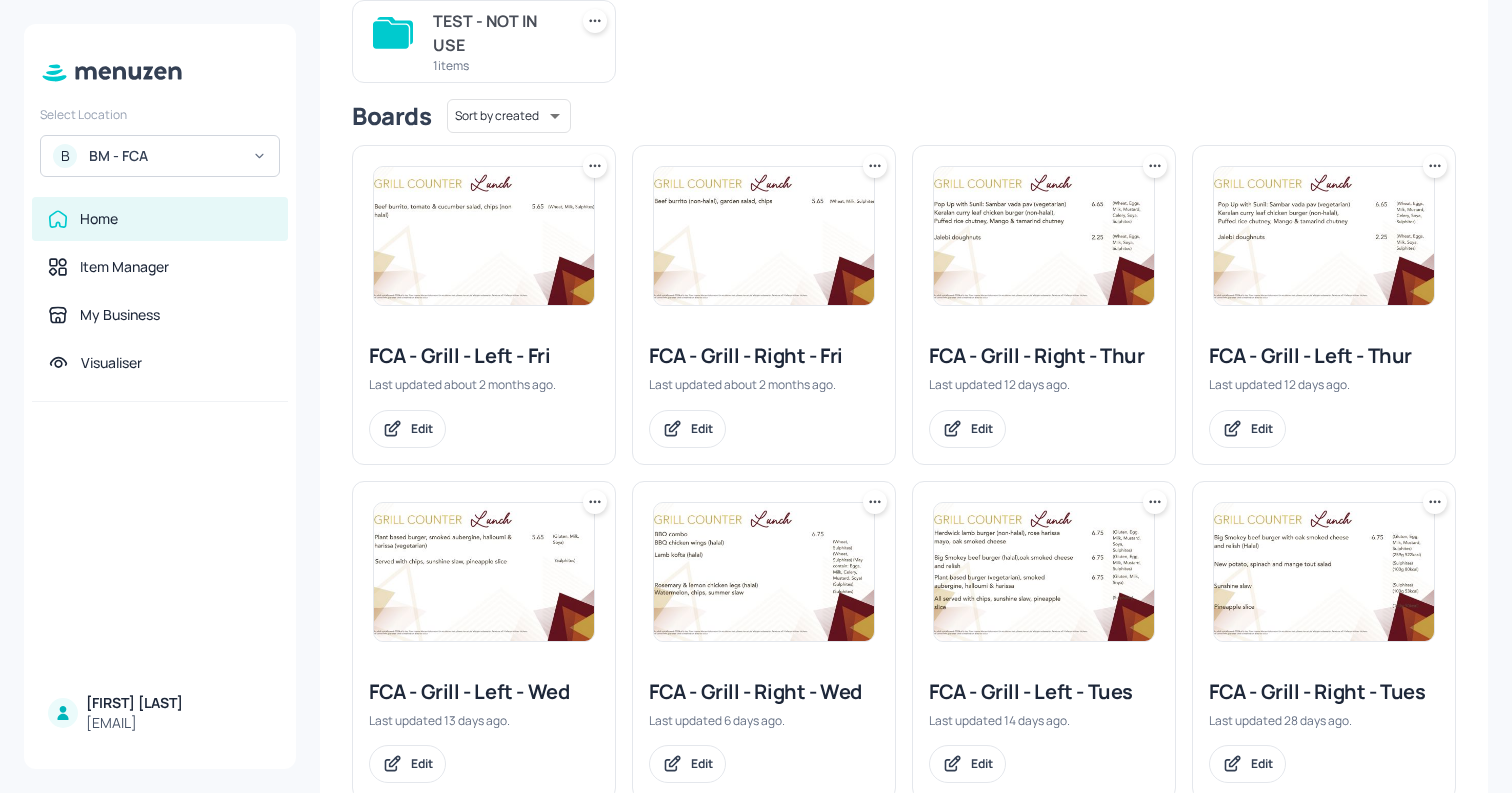 scroll, scrollTop: 246, scrollLeft: 0, axis: vertical 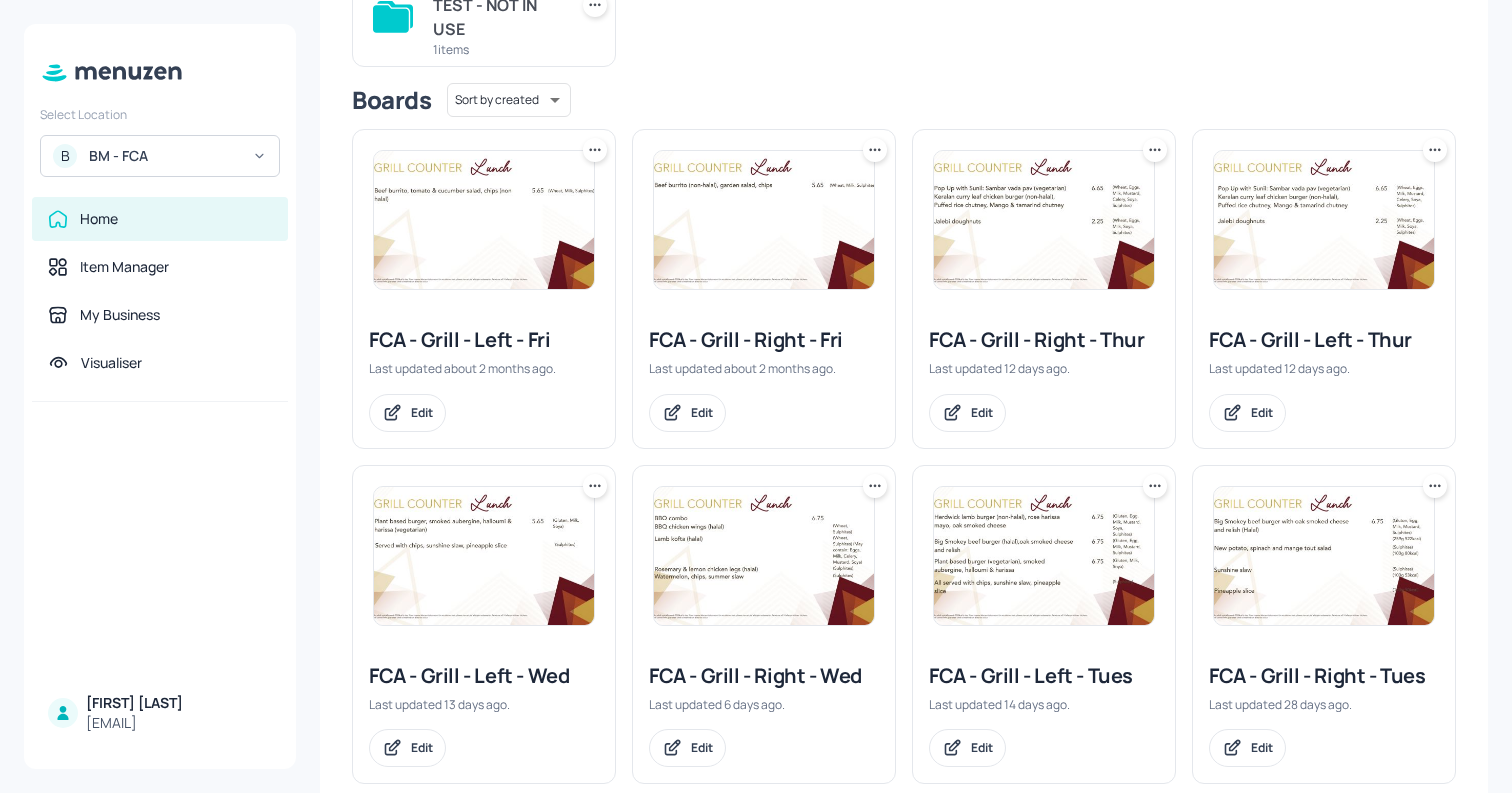 click at bounding box center [1324, 556] 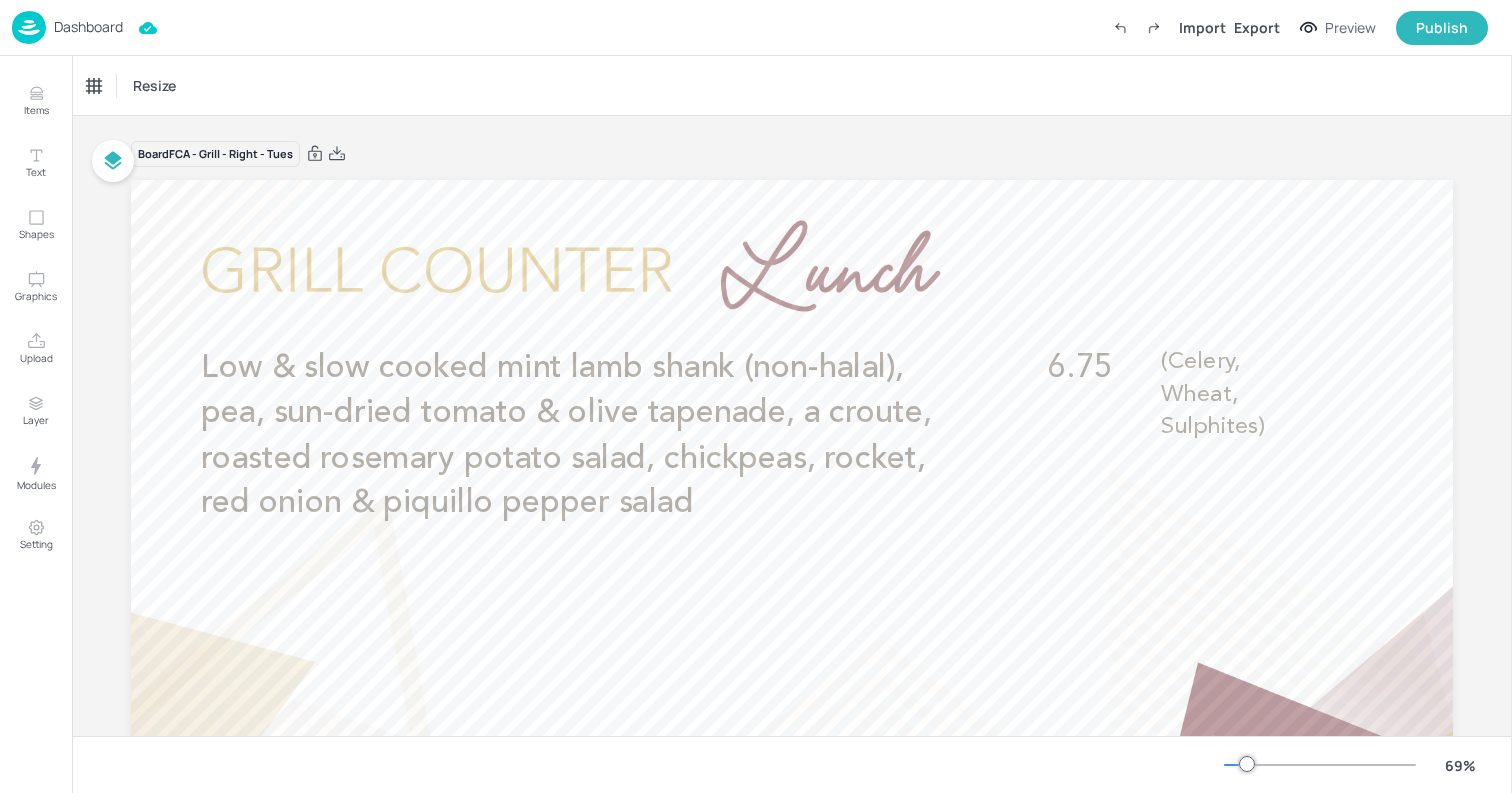 click on "Dashboard" at bounding box center [88, 27] 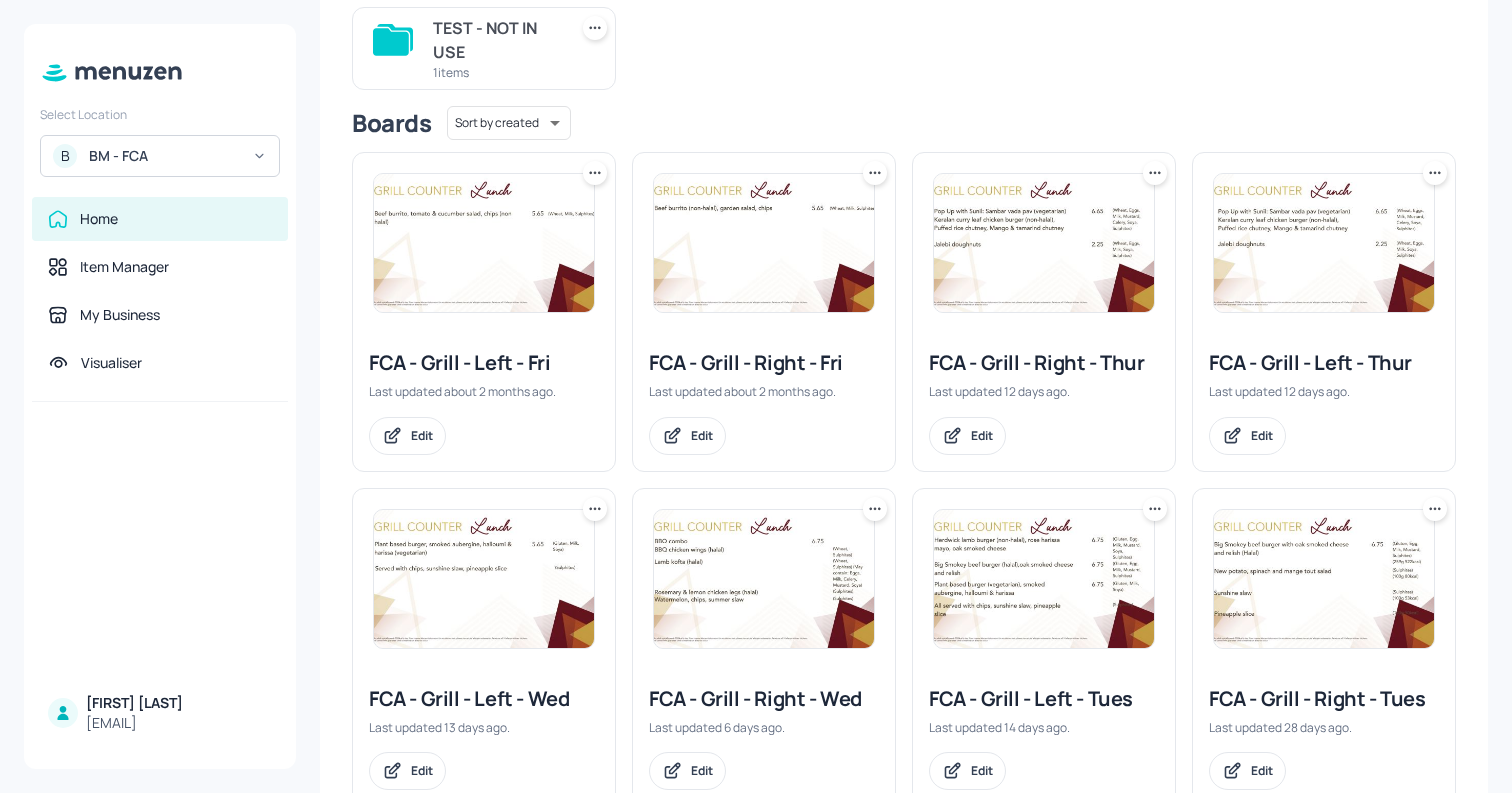 scroll, scrollTop: 474, scrollLeft: 0, axis: vertical 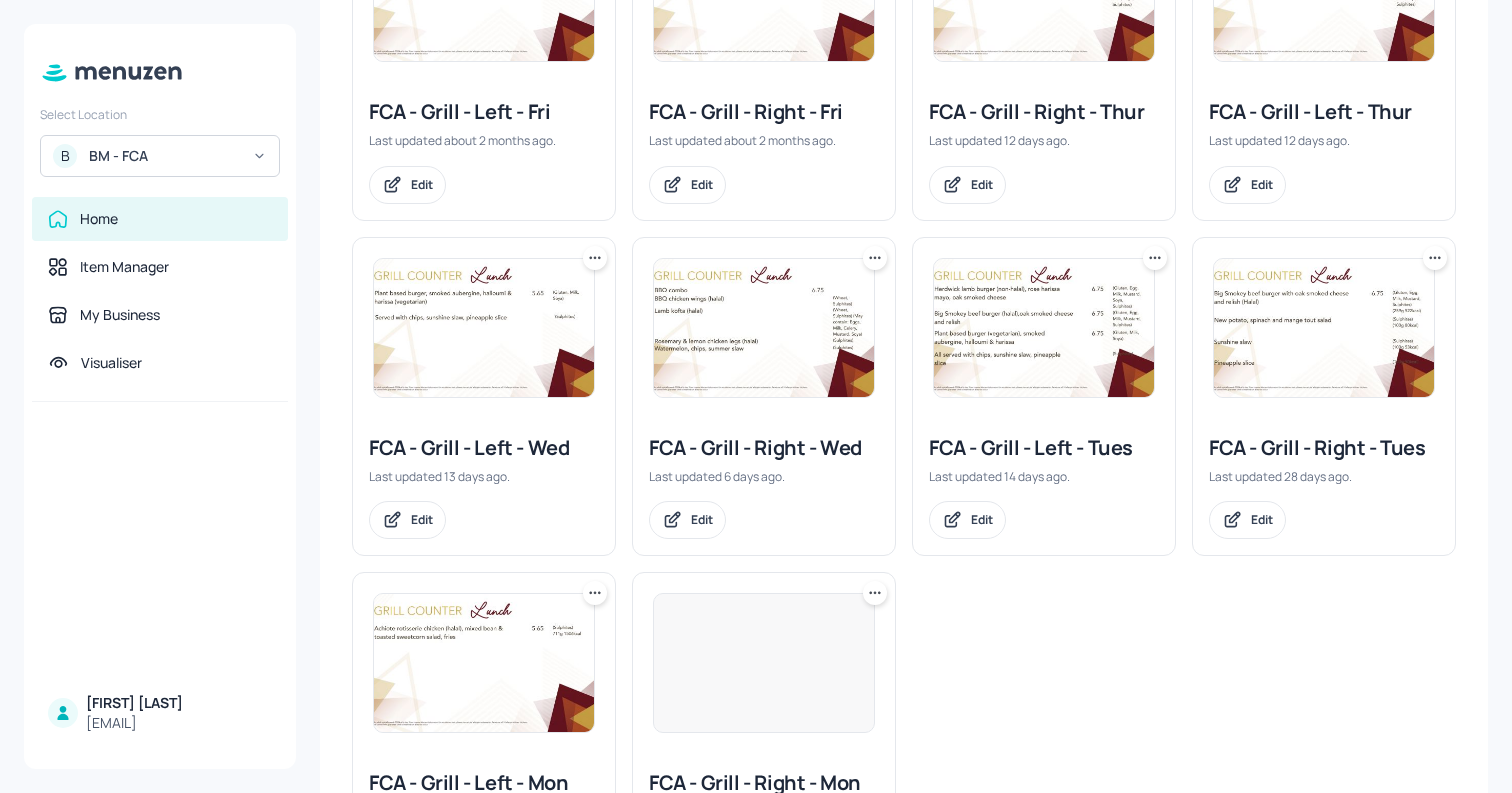 click at bounding box center (1044, 328) 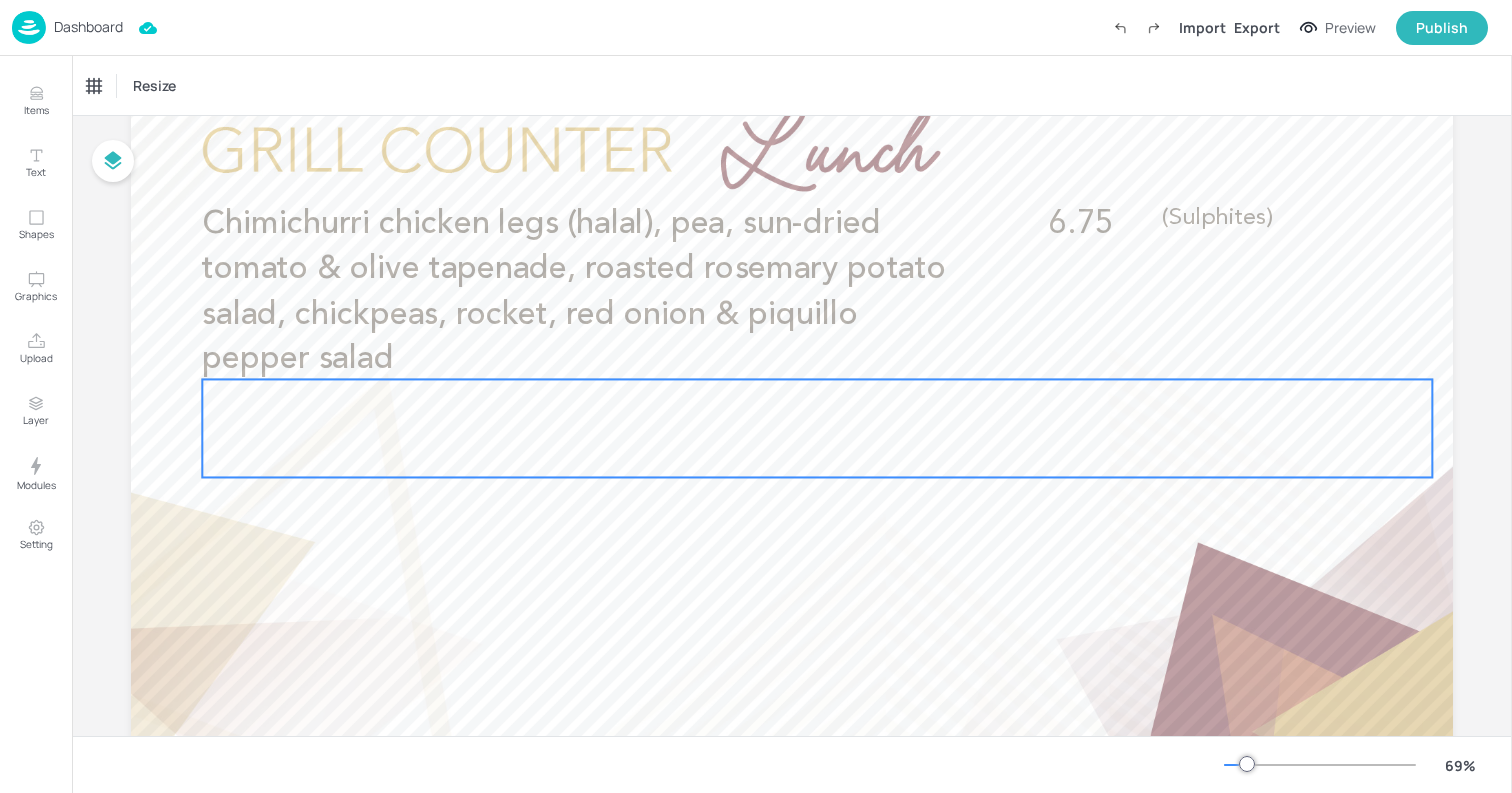 scroll, scrollTop: 237, scrollLeft: 0, axis: vertical 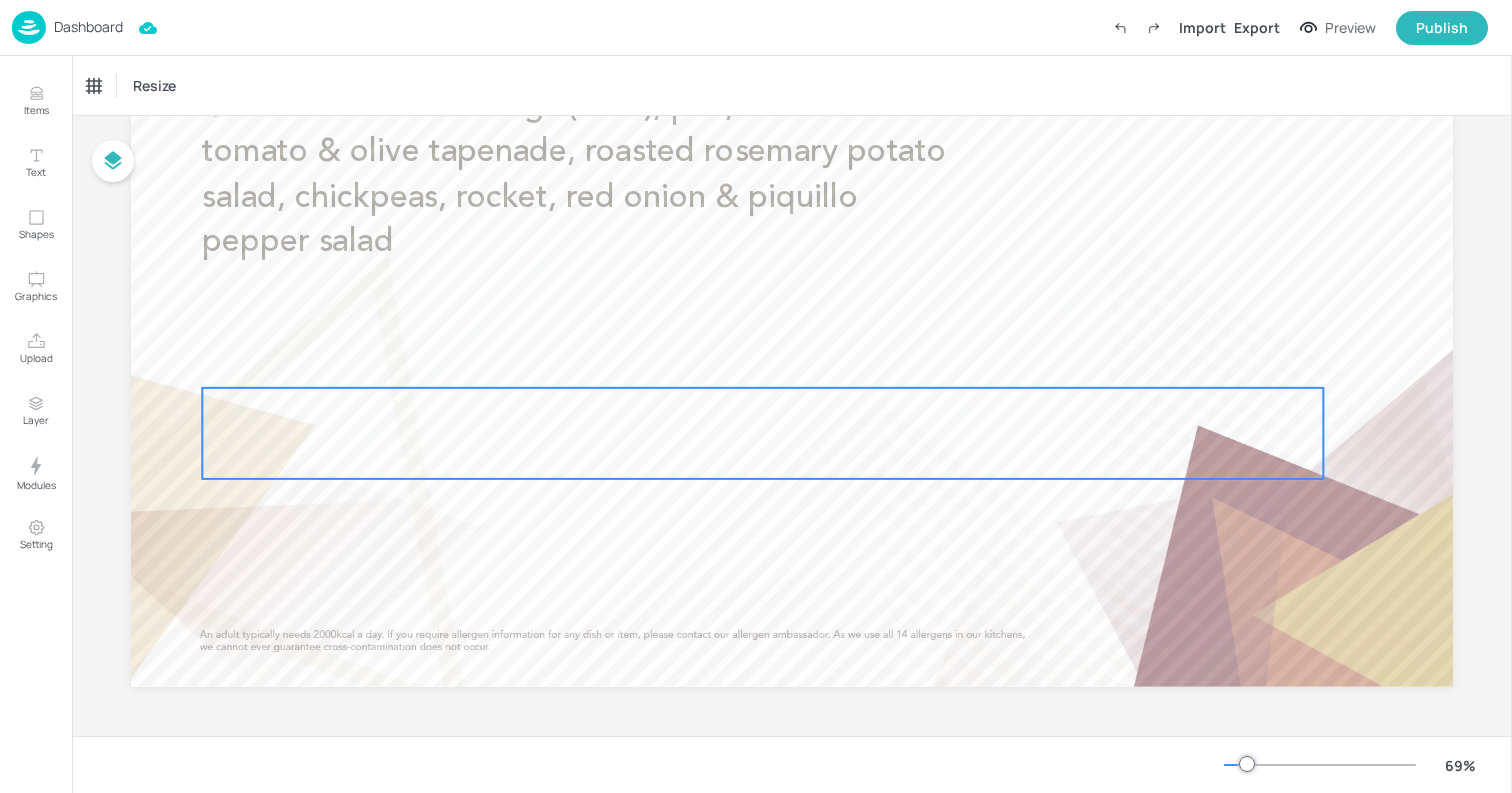 click at bounding box center (762, 433) 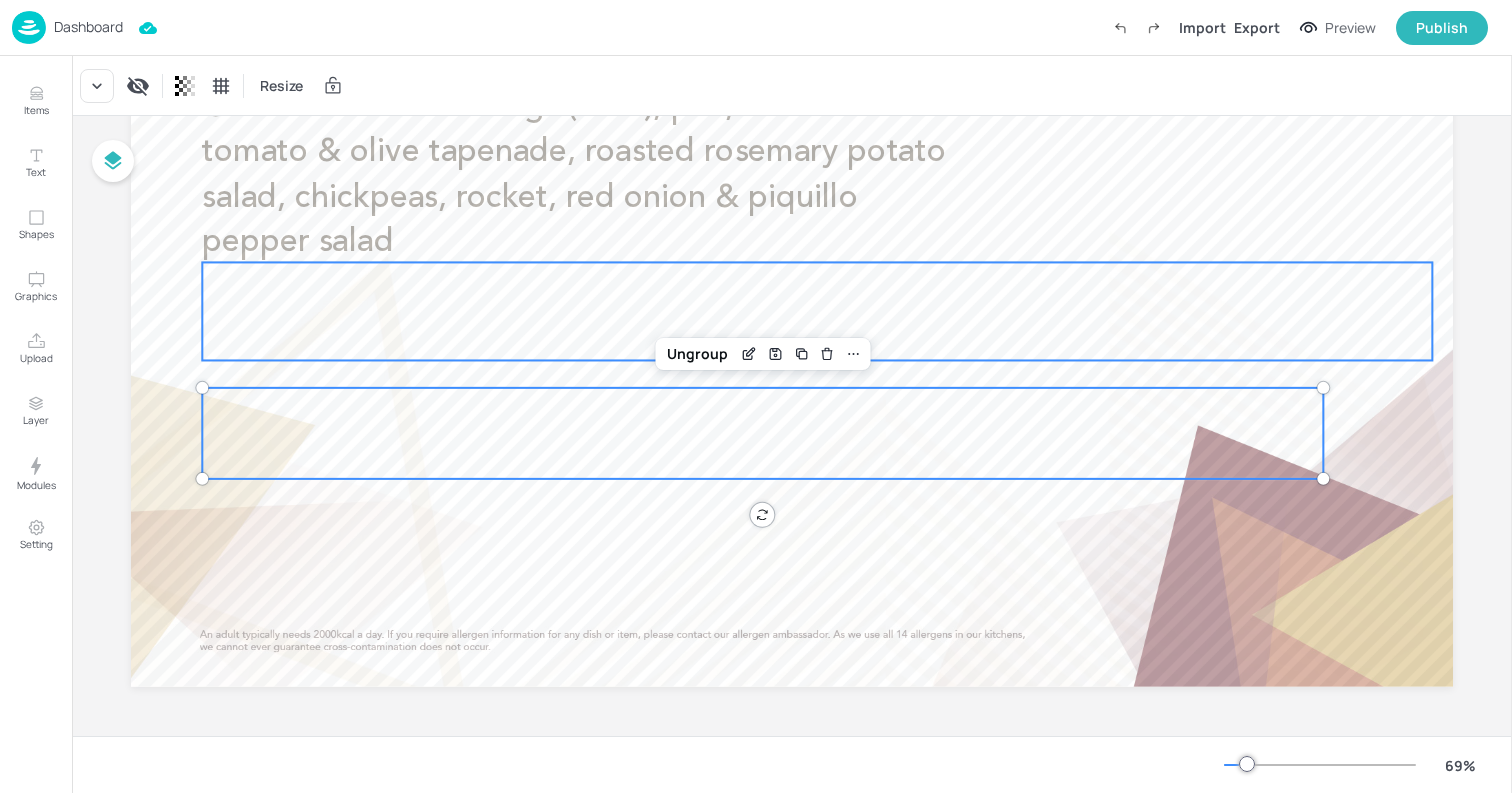 click at bounding box center [817, 311] 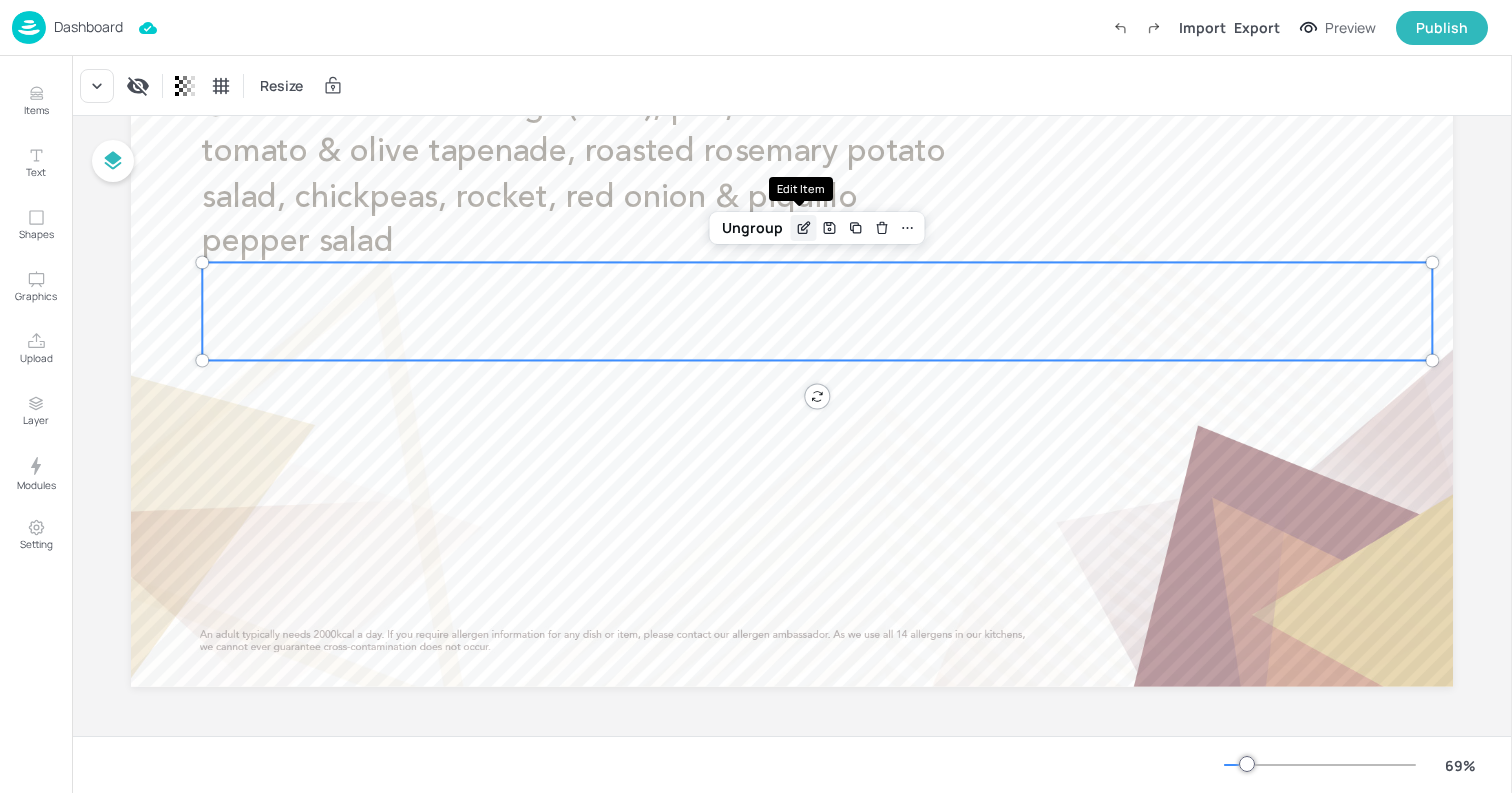 click 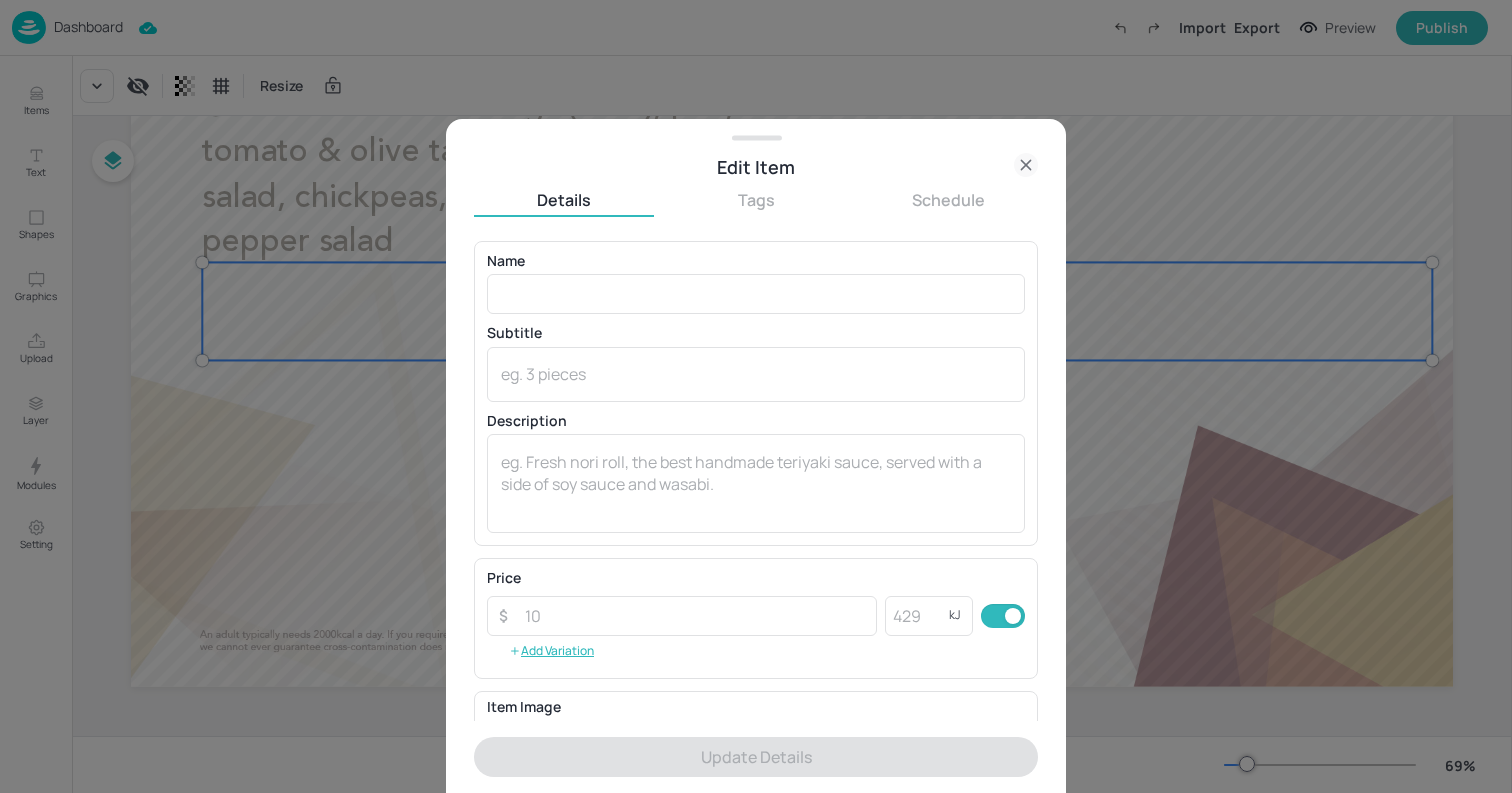 click 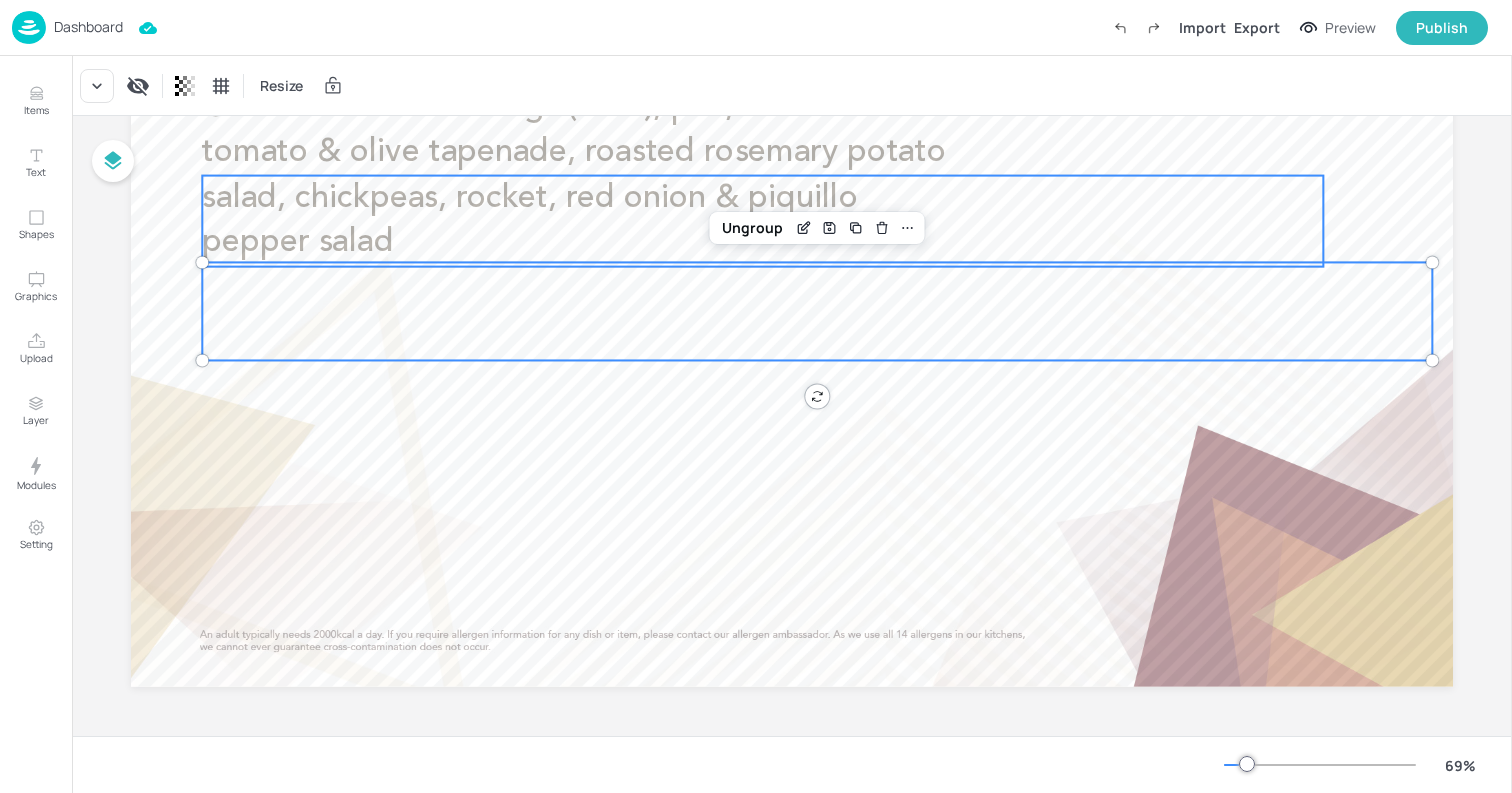 scroll, scrollTop: 0, scrollLeft: 0, axis: both 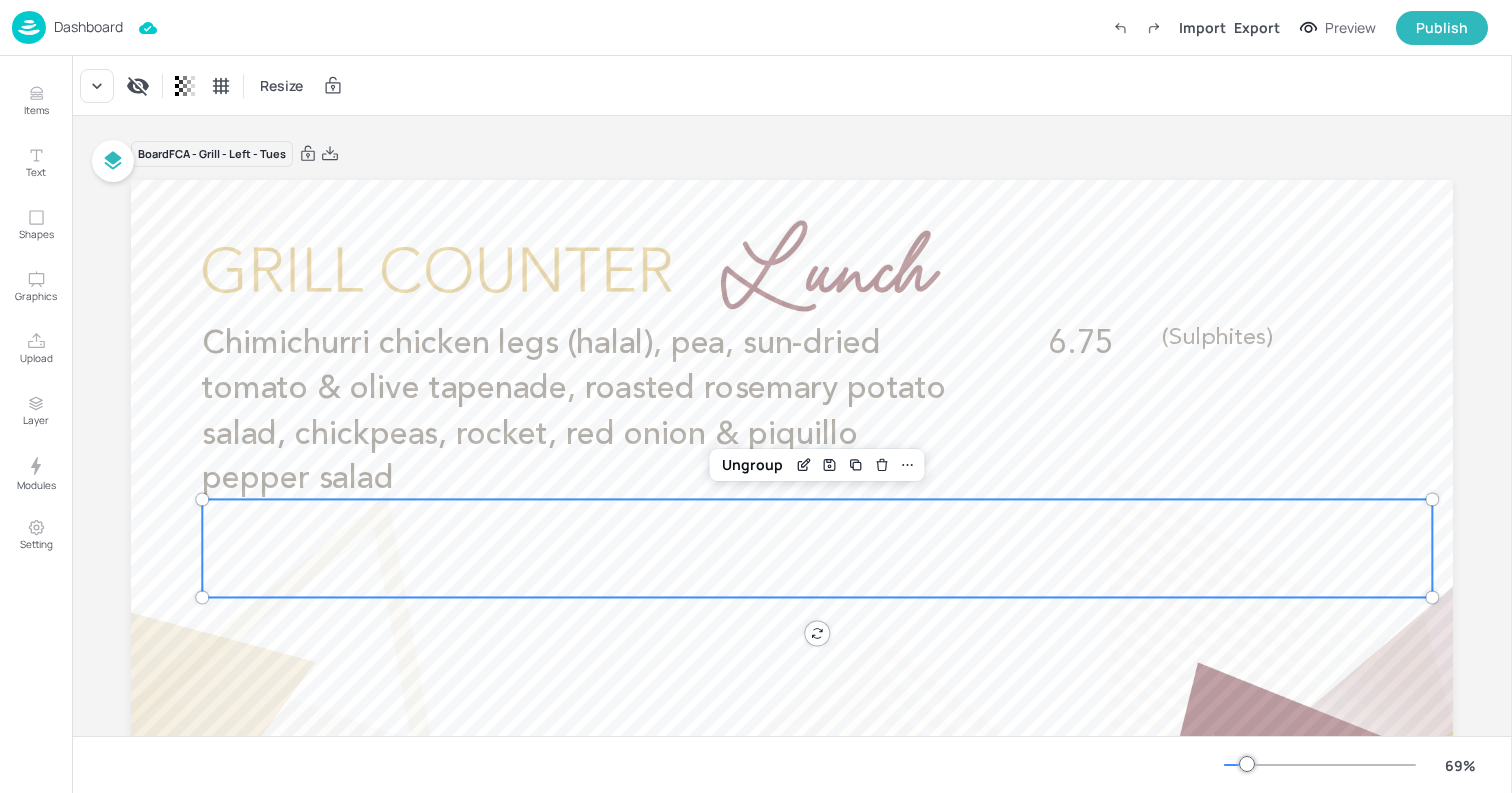 click on "Dashboard" at bounding box center [88, 27] 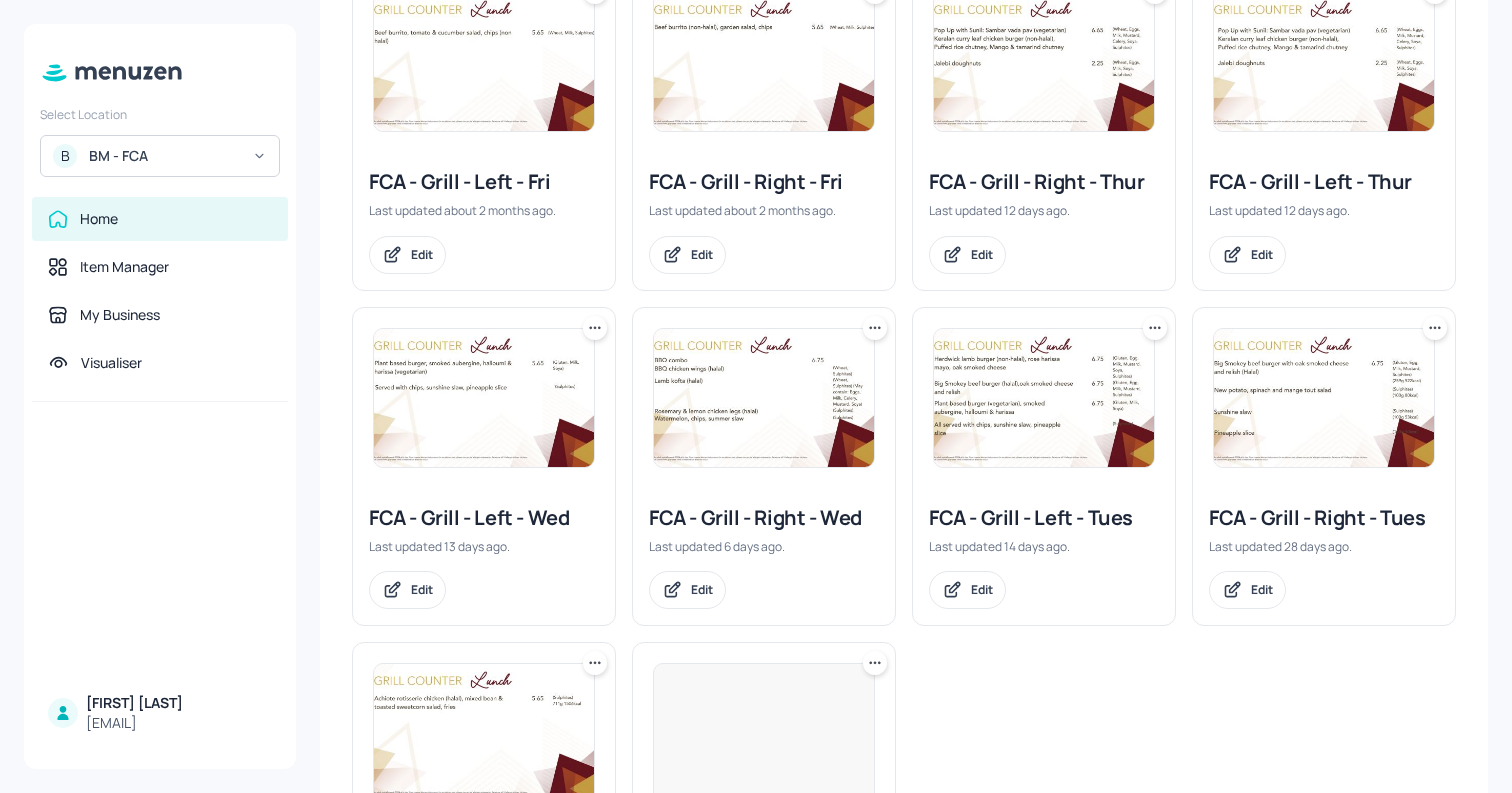 scroll, scrollTop: 488, scrollLeft: 0, axis: vertical 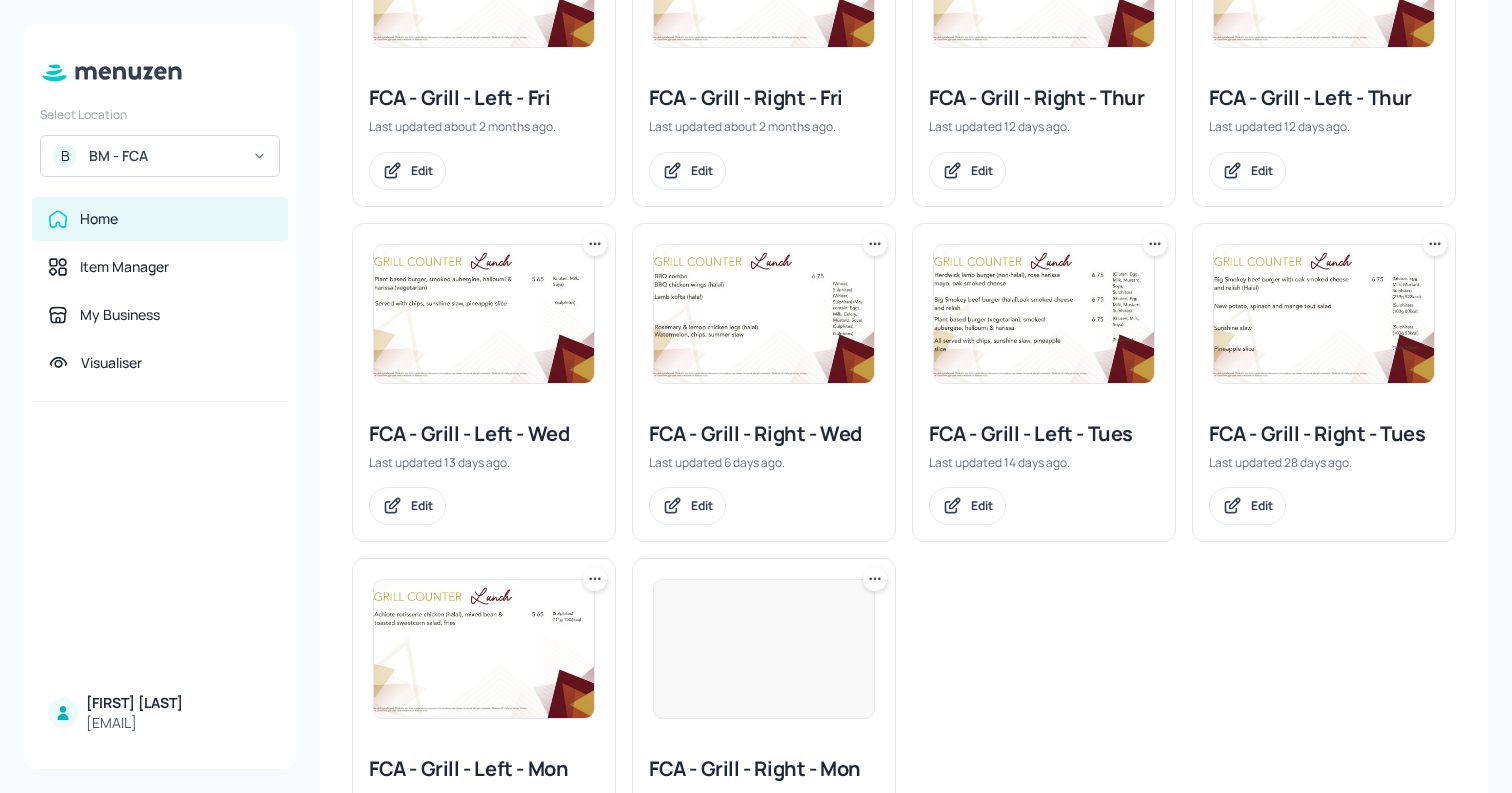 click at bounding box center (1044, 314) 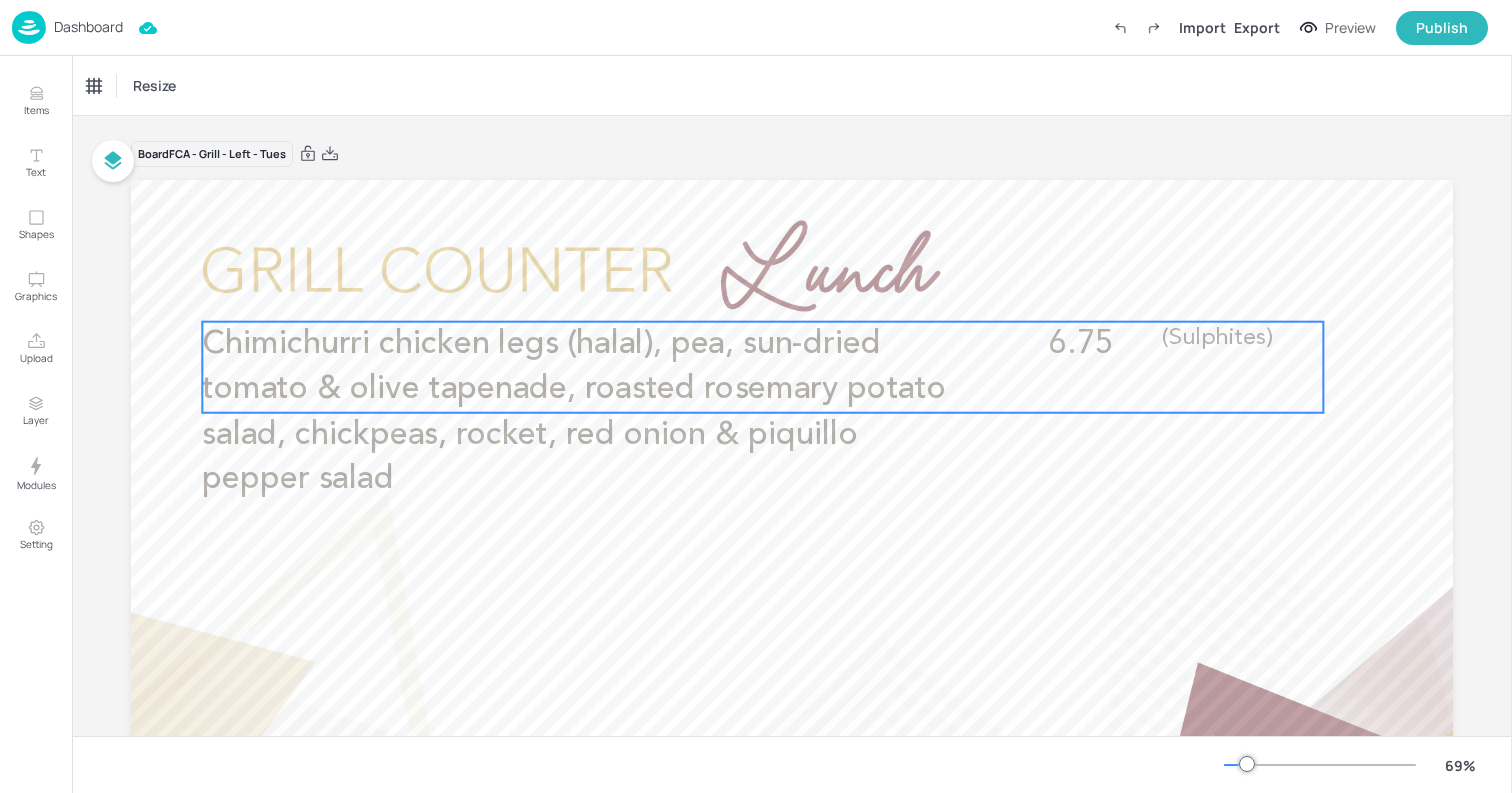 click on "Chimichurri chicken legs (halal), pea, sun-dried tomato & olive tapenade, roasted rosemary potato salad, chickpeas, rocket, red onion & piquillo pepper salad" at bounding box center [574, 412] 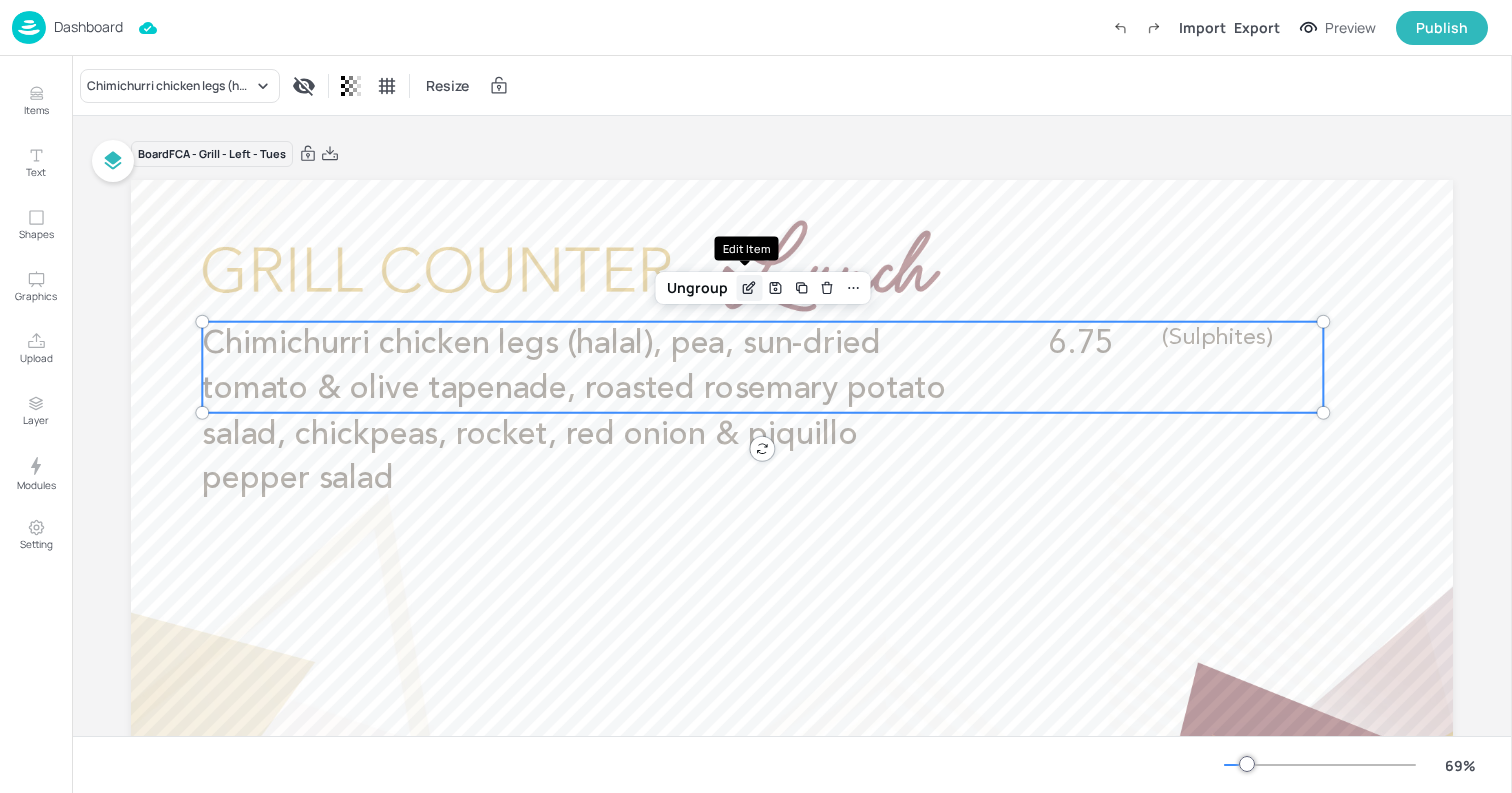 click 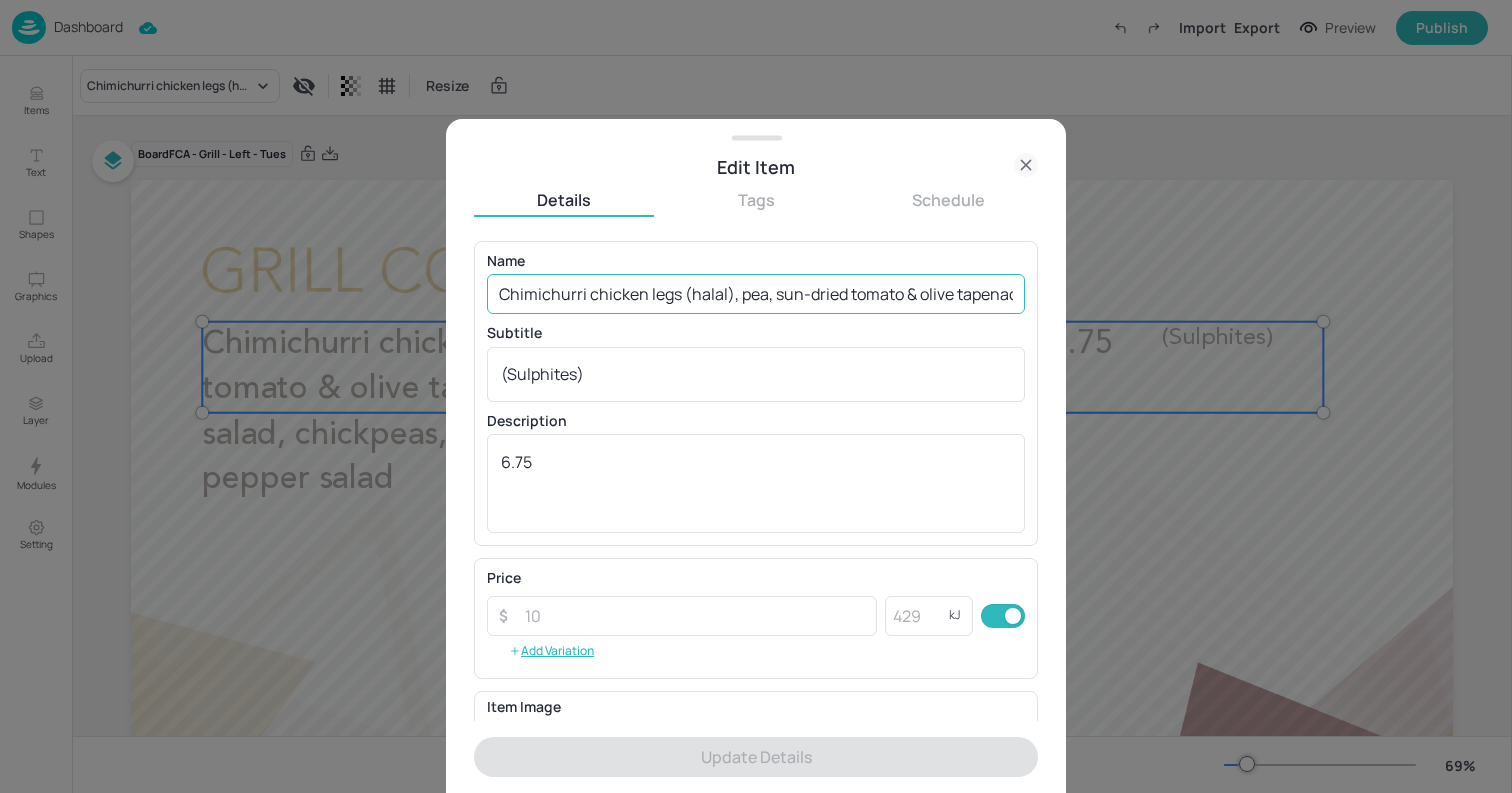 click on "Chimichurri chicken legs (halal), pea, sun-dried tomato & olive tapenade, roasted rosemary potato salad, chickpeas, rocket, red onion & piquillo pepper salad" at bounding box center [756, 294] 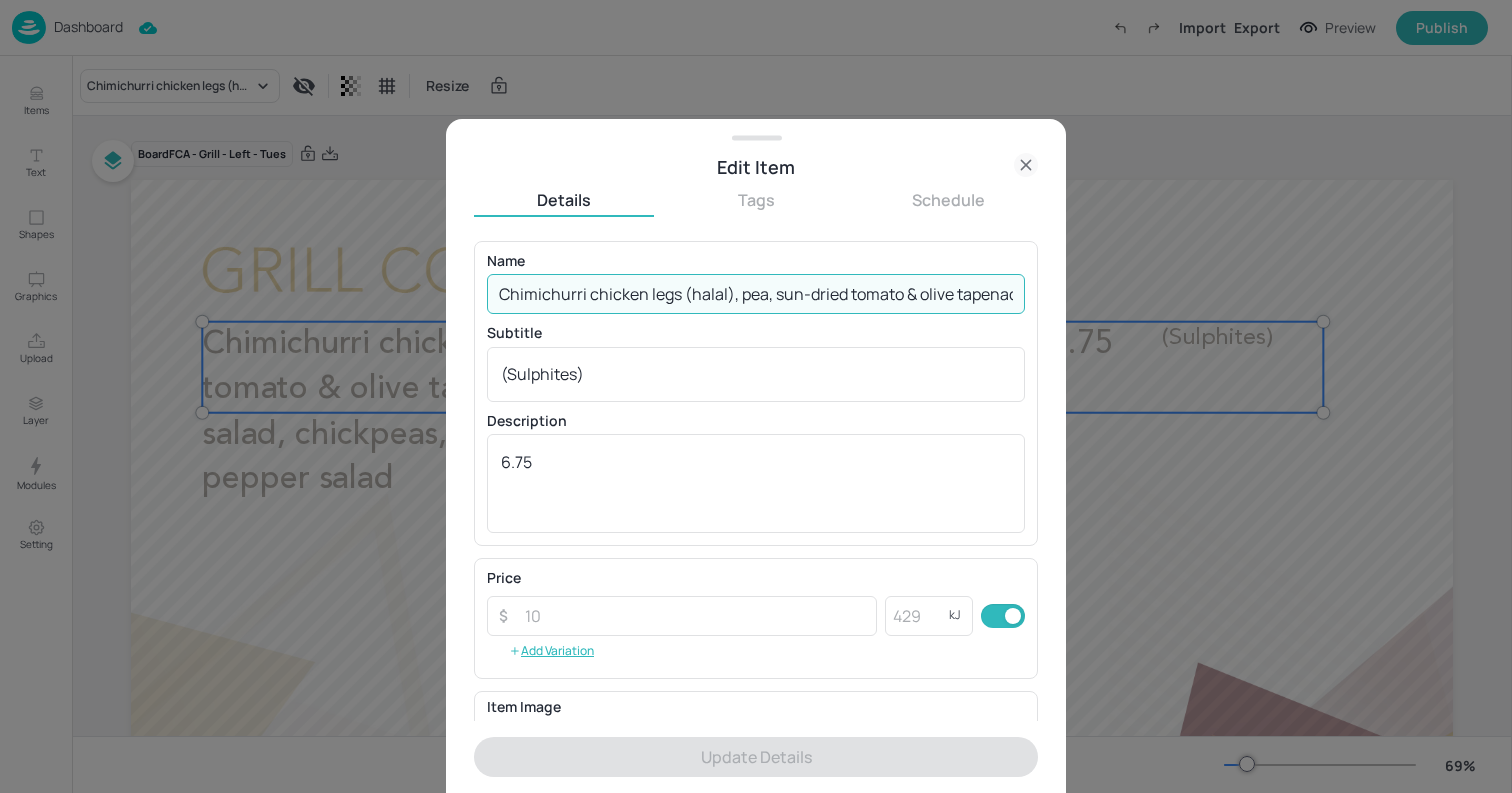 click on "Chimichurri chicken legs (halal), pea, sun-dried tomato & olive tapenade, roasted rosemary potato salad, chickpeas, rocket, red onion & piquillo pepper salad" at bounding box center (756, 294) 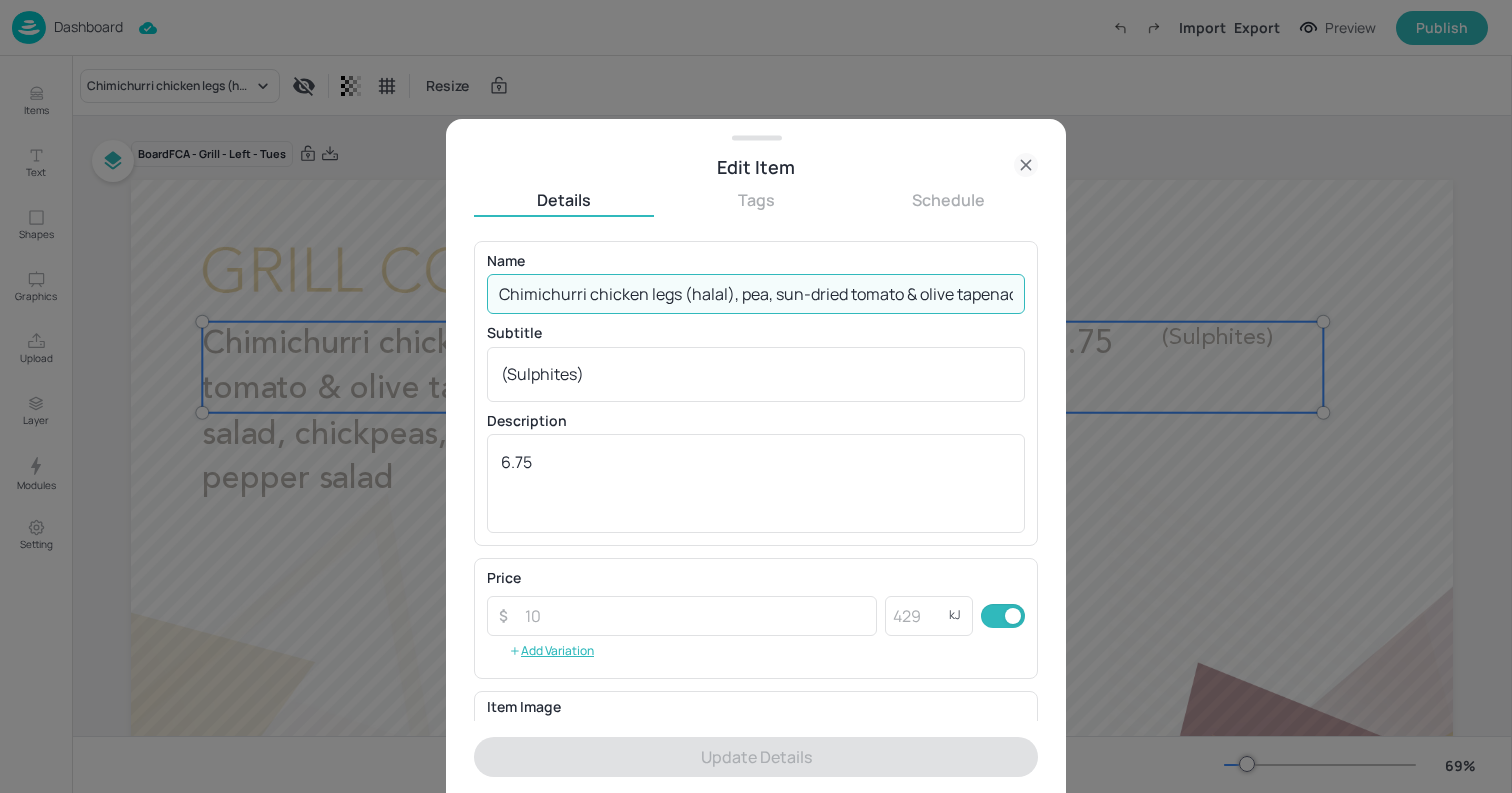 click on "Edit Item" at bounding box center [756, 167] 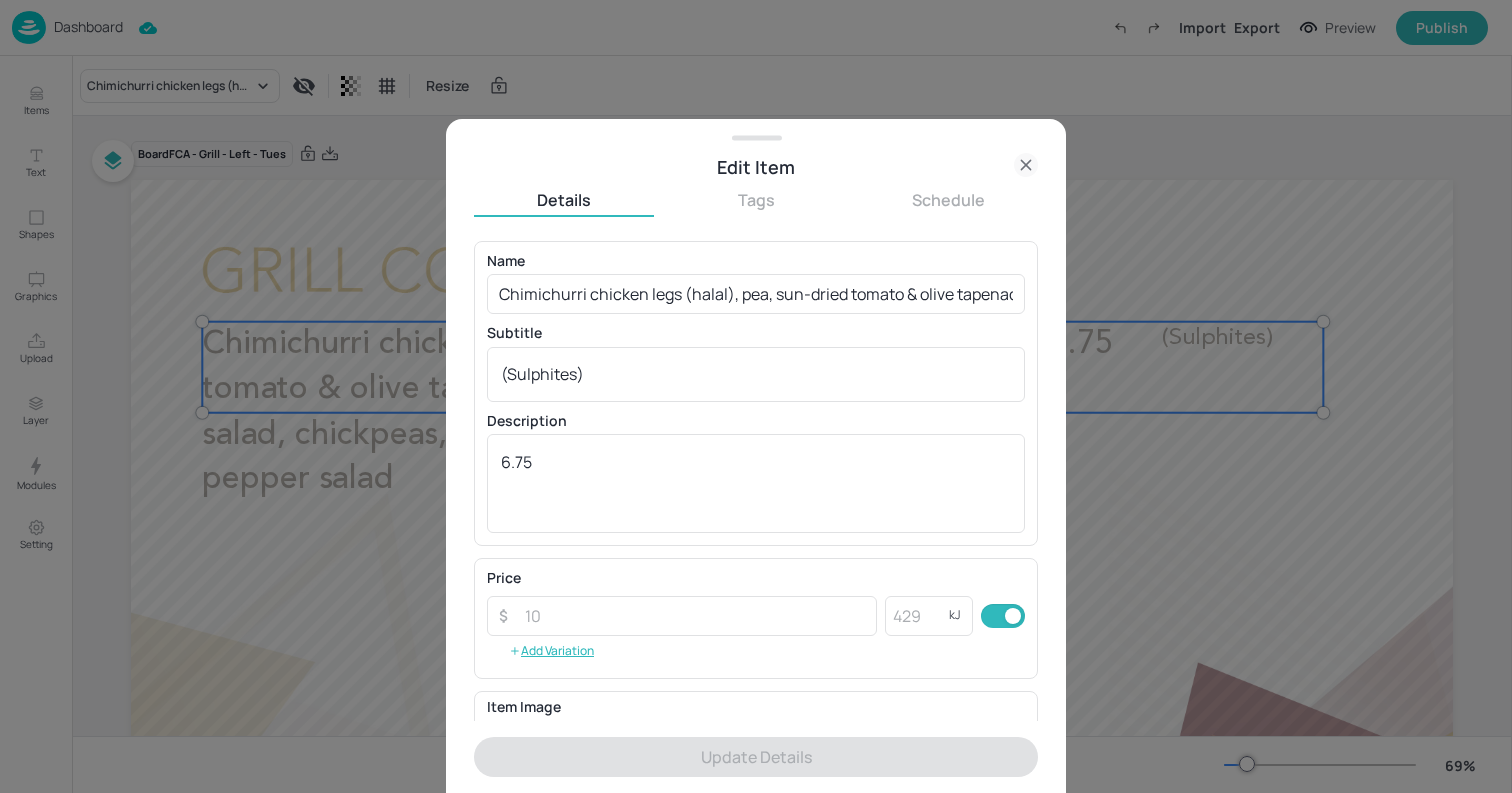 click 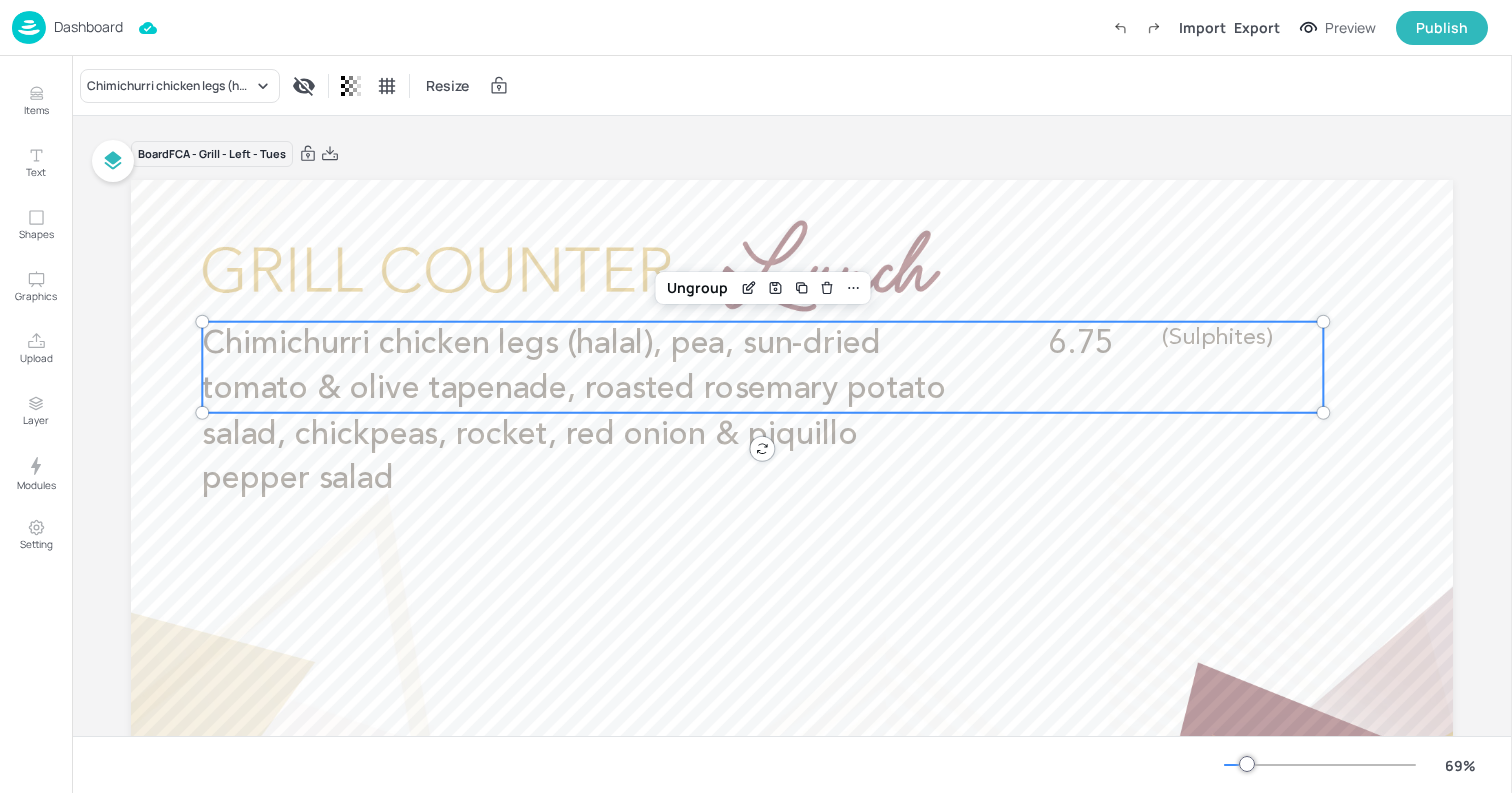 click on "Dashboard" at bounding box center (88, 27) 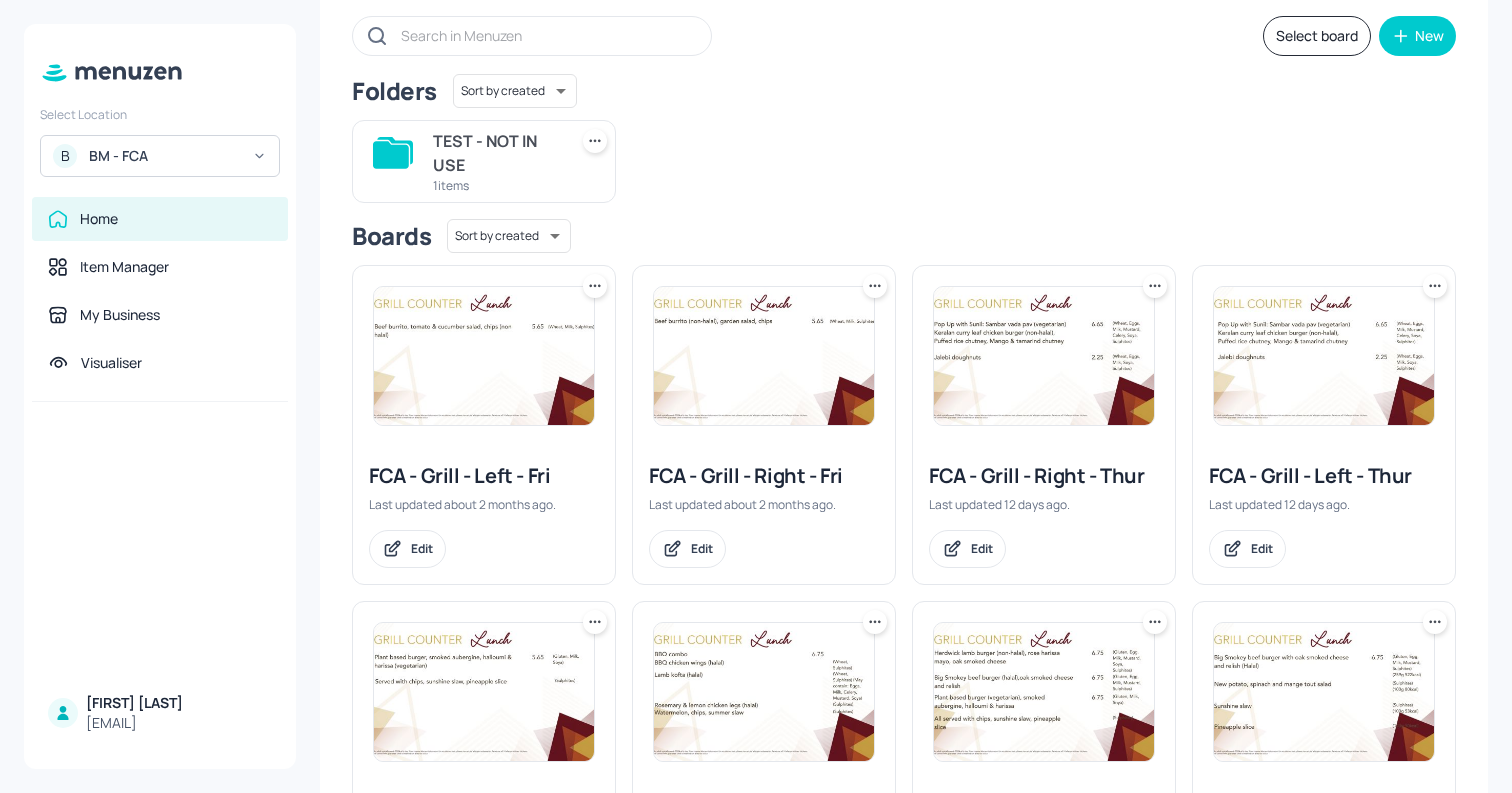 scroll, scrollTop: 242, scrollLeft: 0, axis: vertical 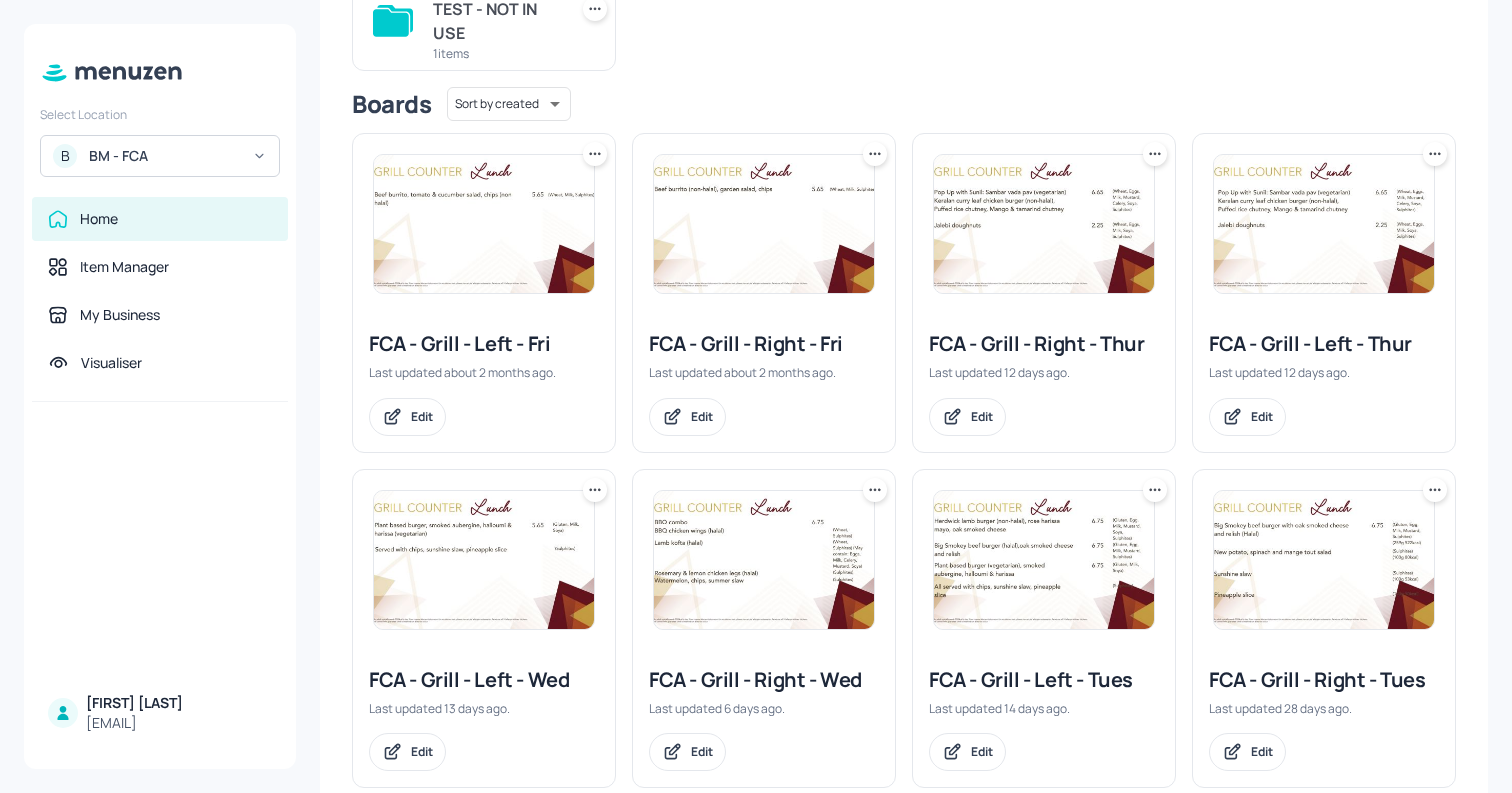 click at bounding box center (1324, 560) 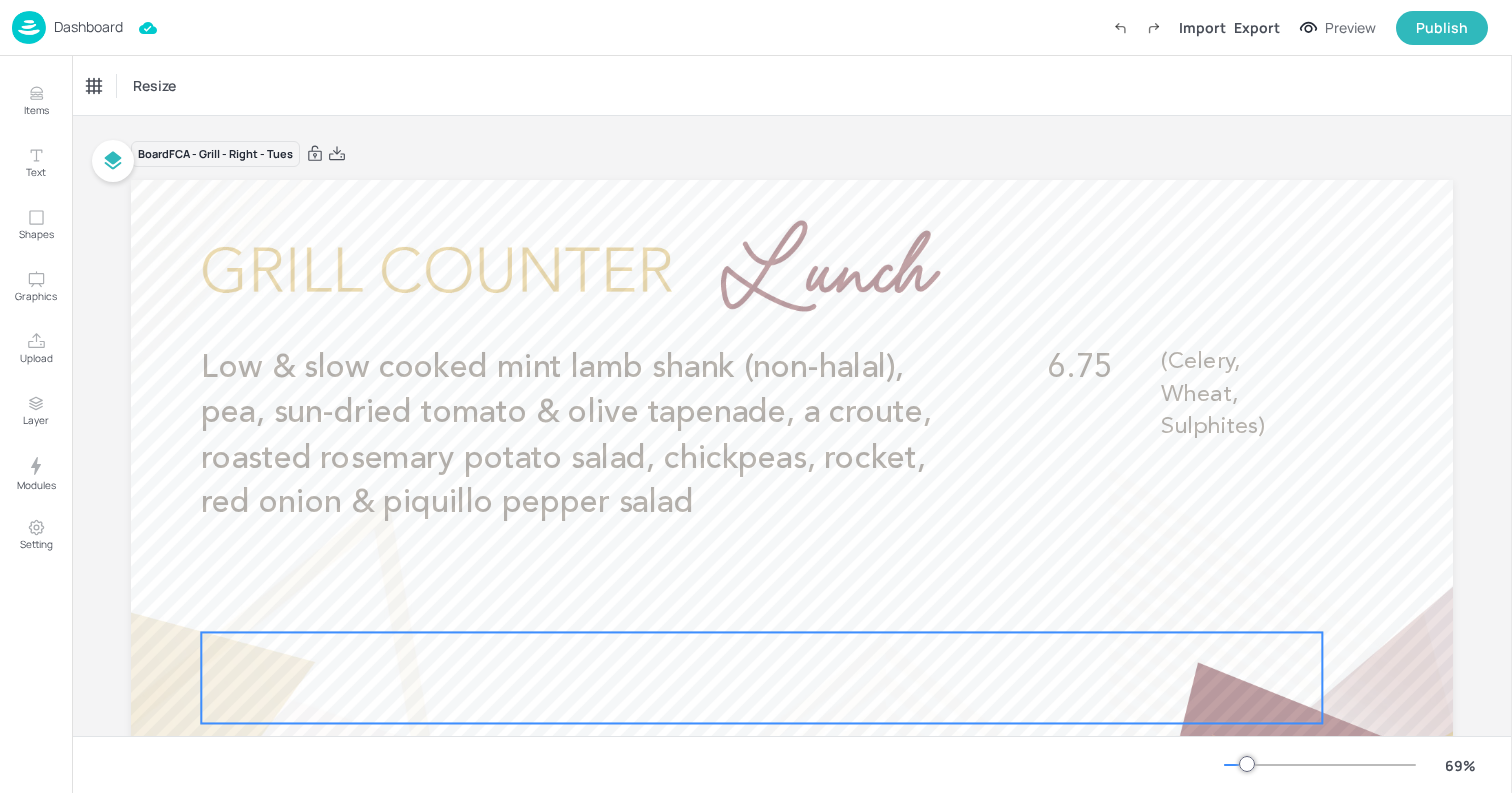 click at bounding box center (761, 677) 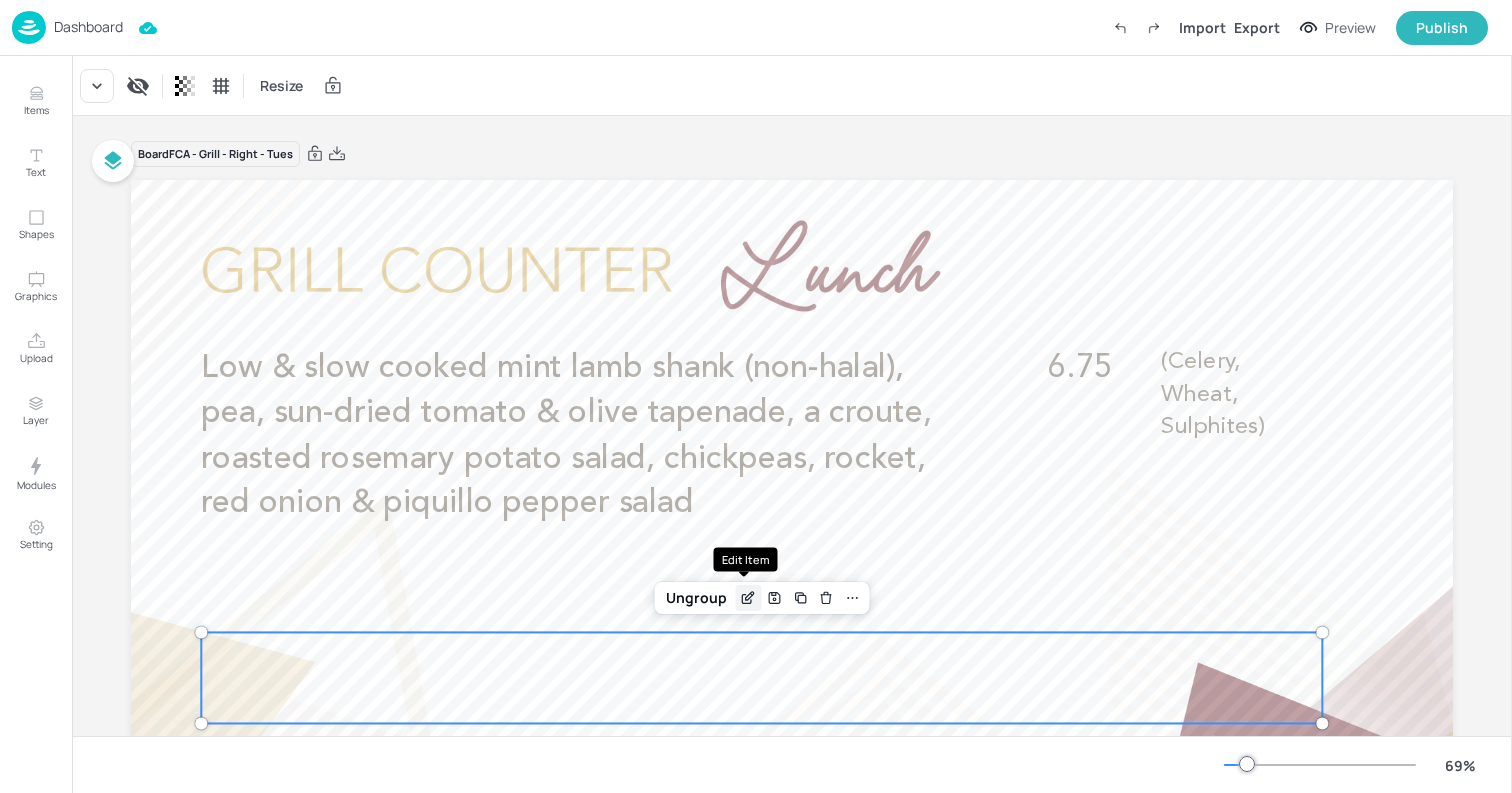 click 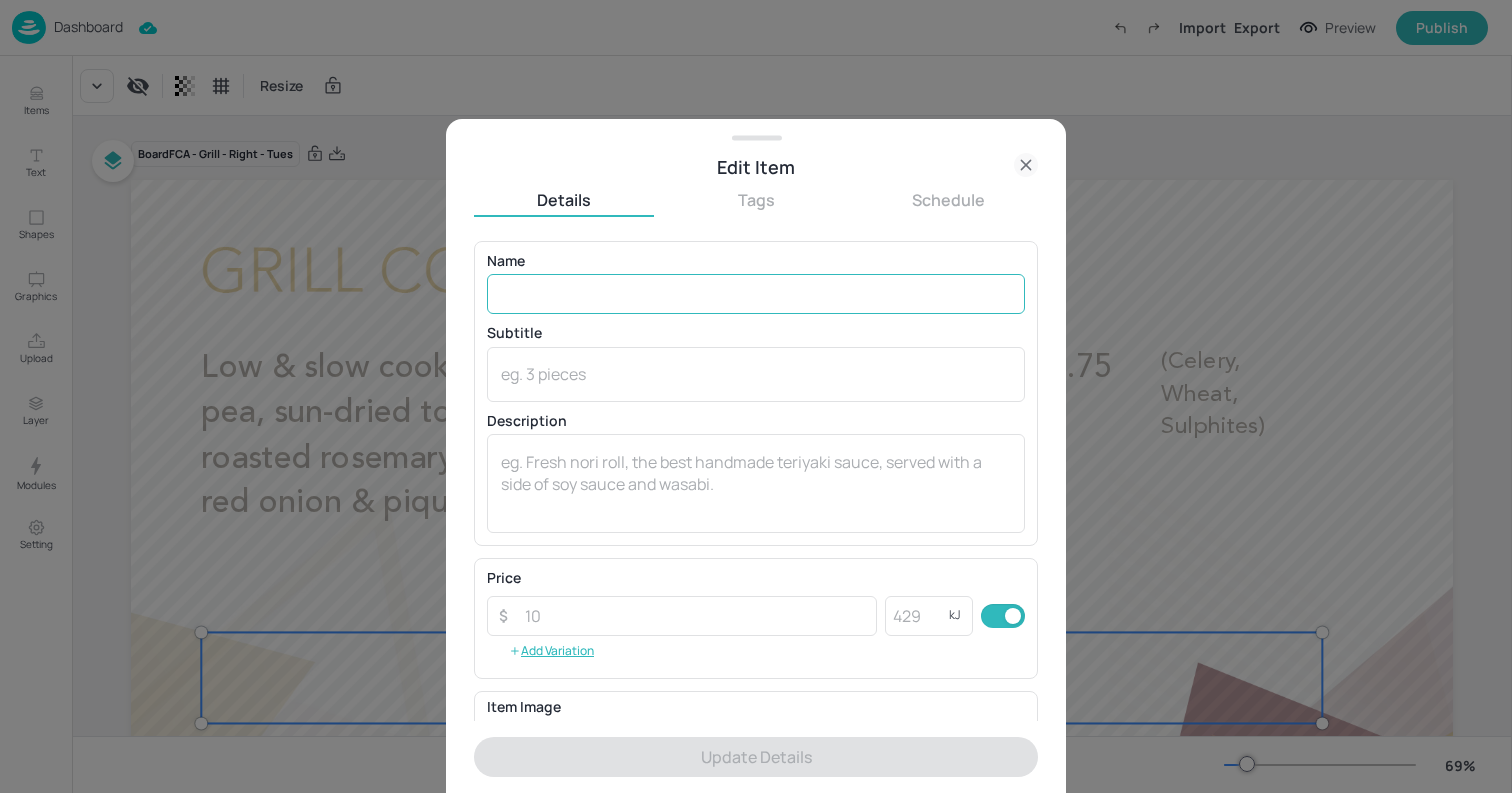 click at bounding box center (756, 294) 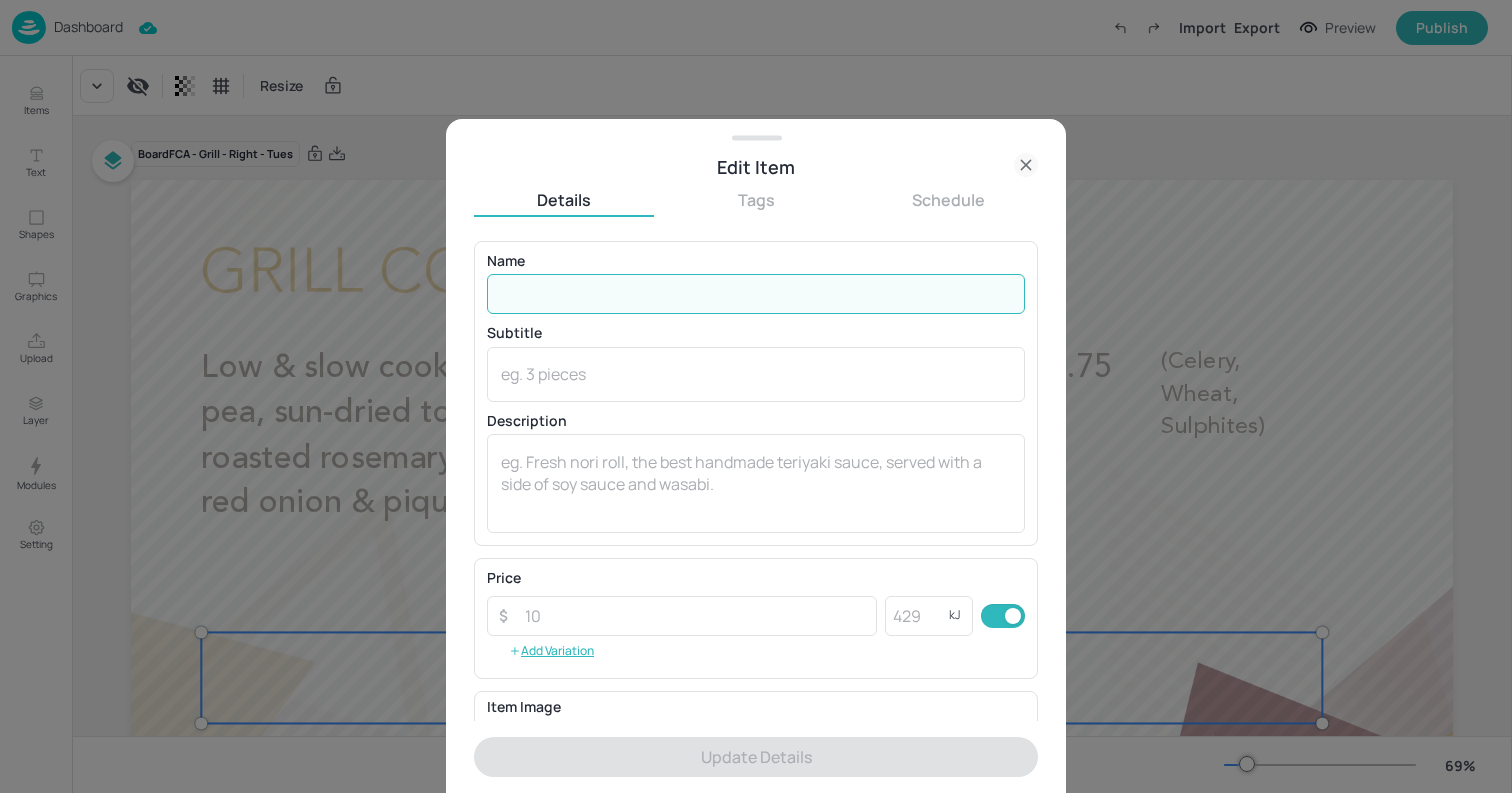paste on "Chimichurri chicken legs (halal), pea, sun-dried tomato & olive tapenade, roasted rosemary potato salad, chickpeas, rocket, red onion & piquillo pepper salad" 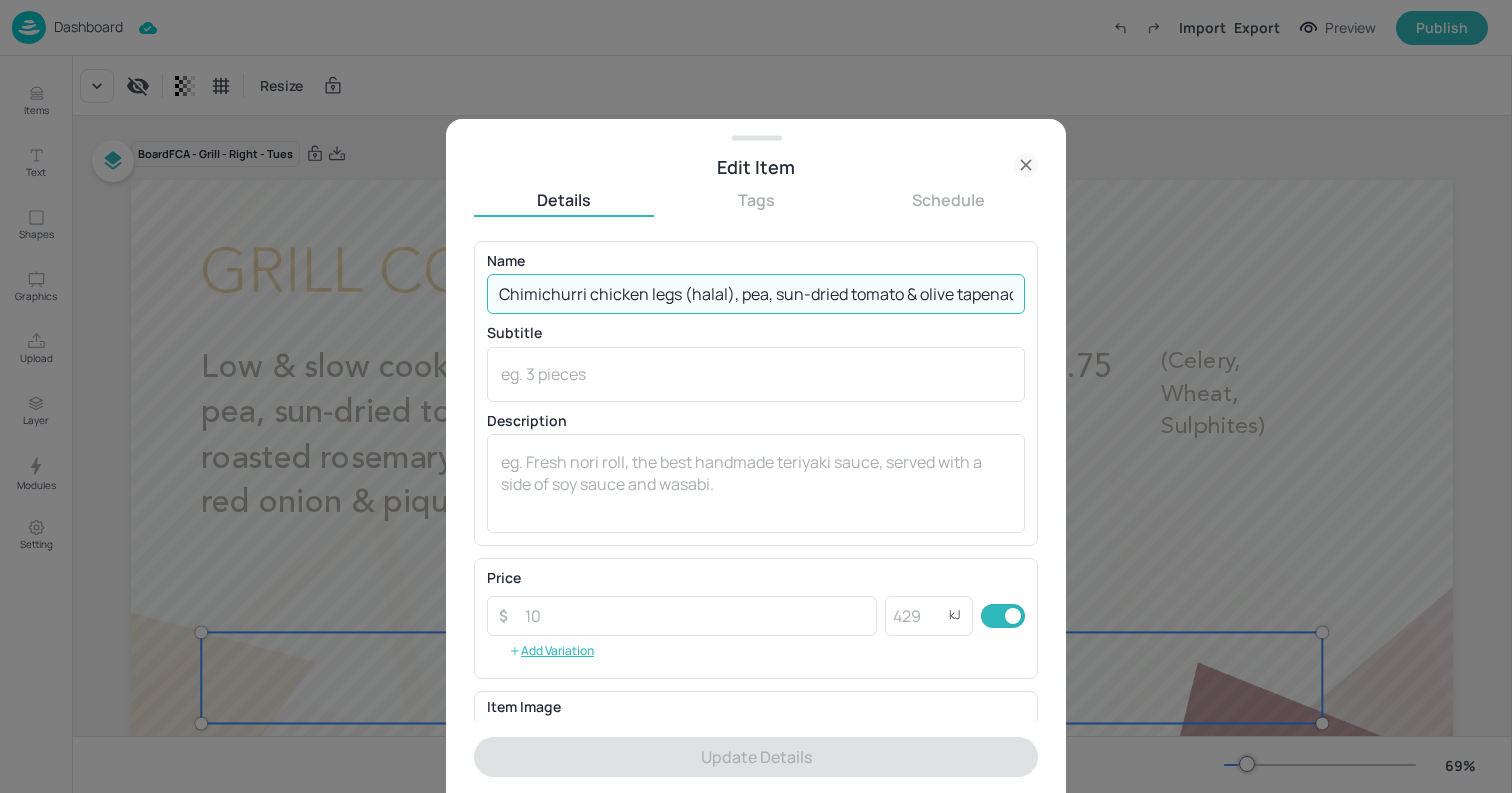 scroll, scrollTop: 0, scrollLeft: 640, axis: horizontal 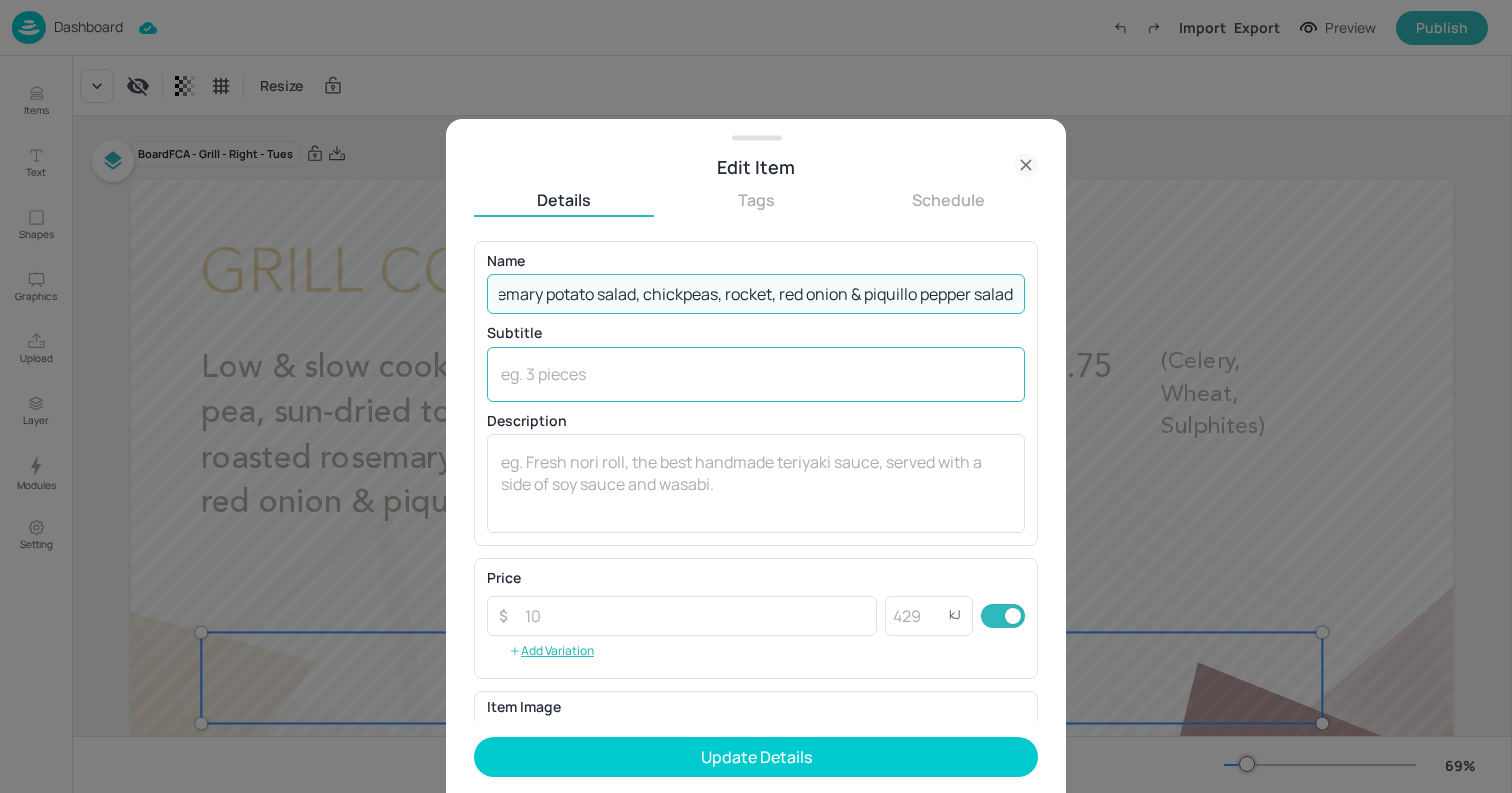 type on "Chimichurri chicken legs (halal), pea, sun-dried tomato & olive tapenade, roasted rosemary potato salad, chickpeas, rocket, red onion & piquillo pepper salad" 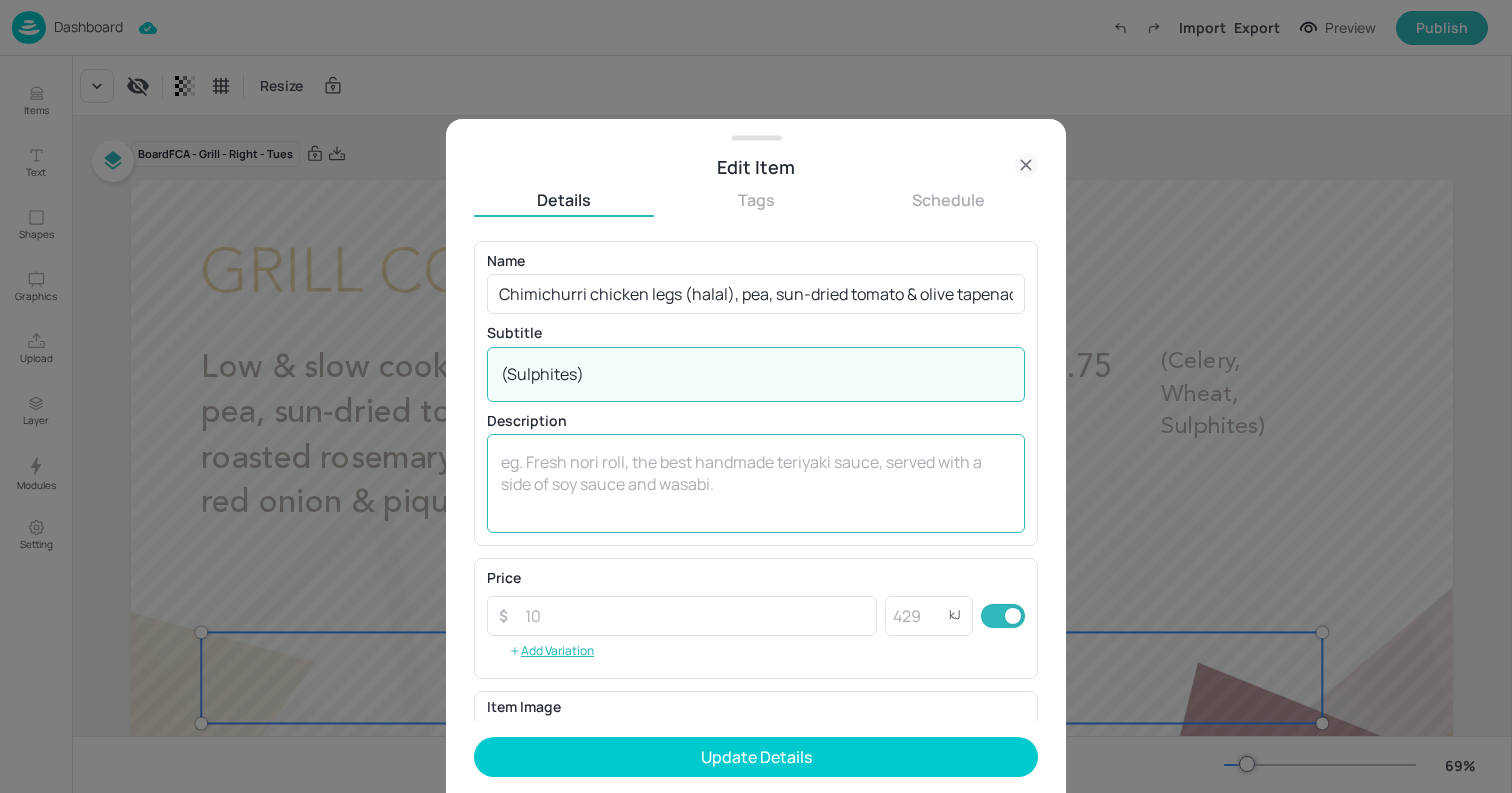 type on "(Sulphites)" 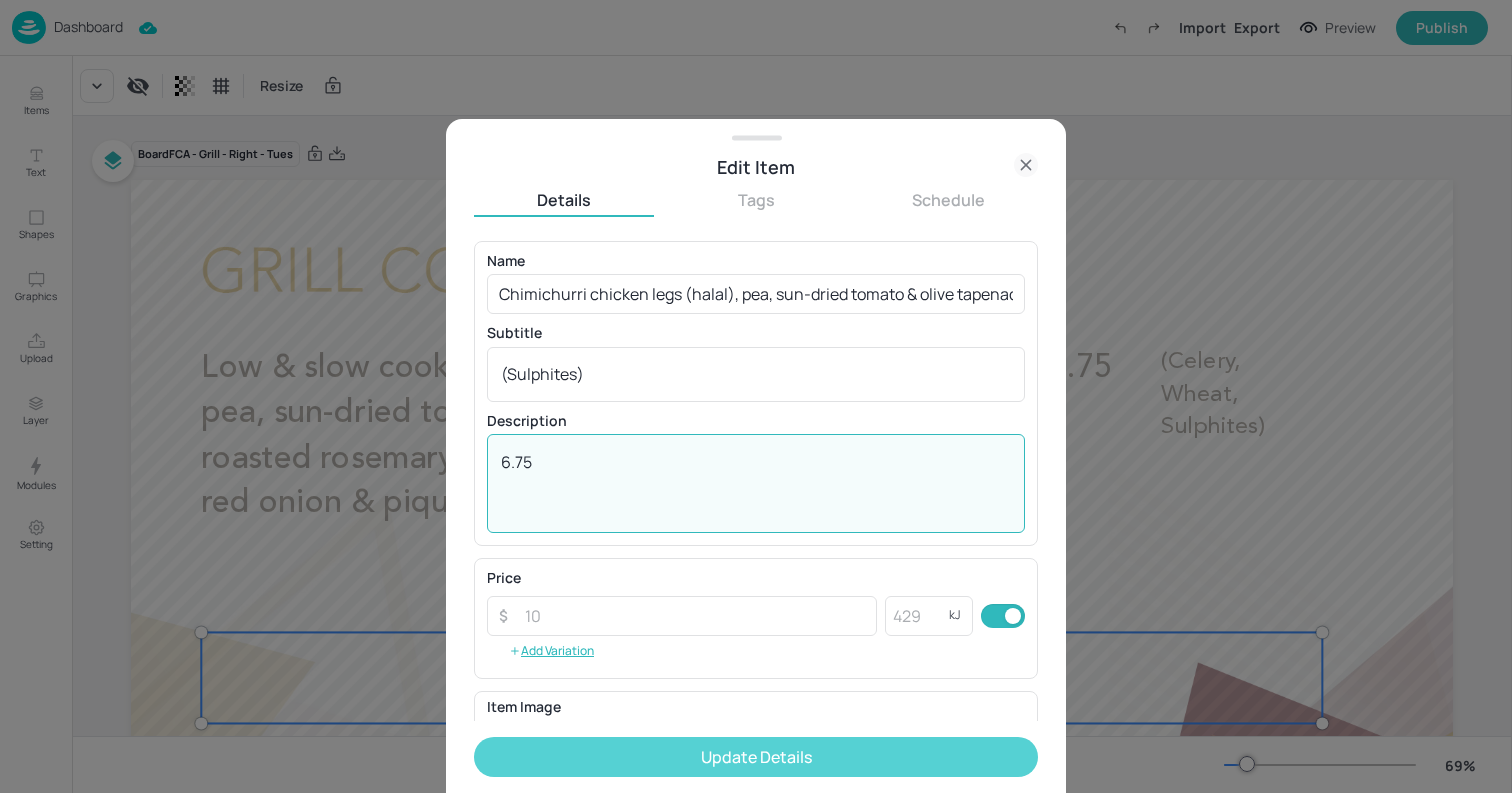 type on "6.75" 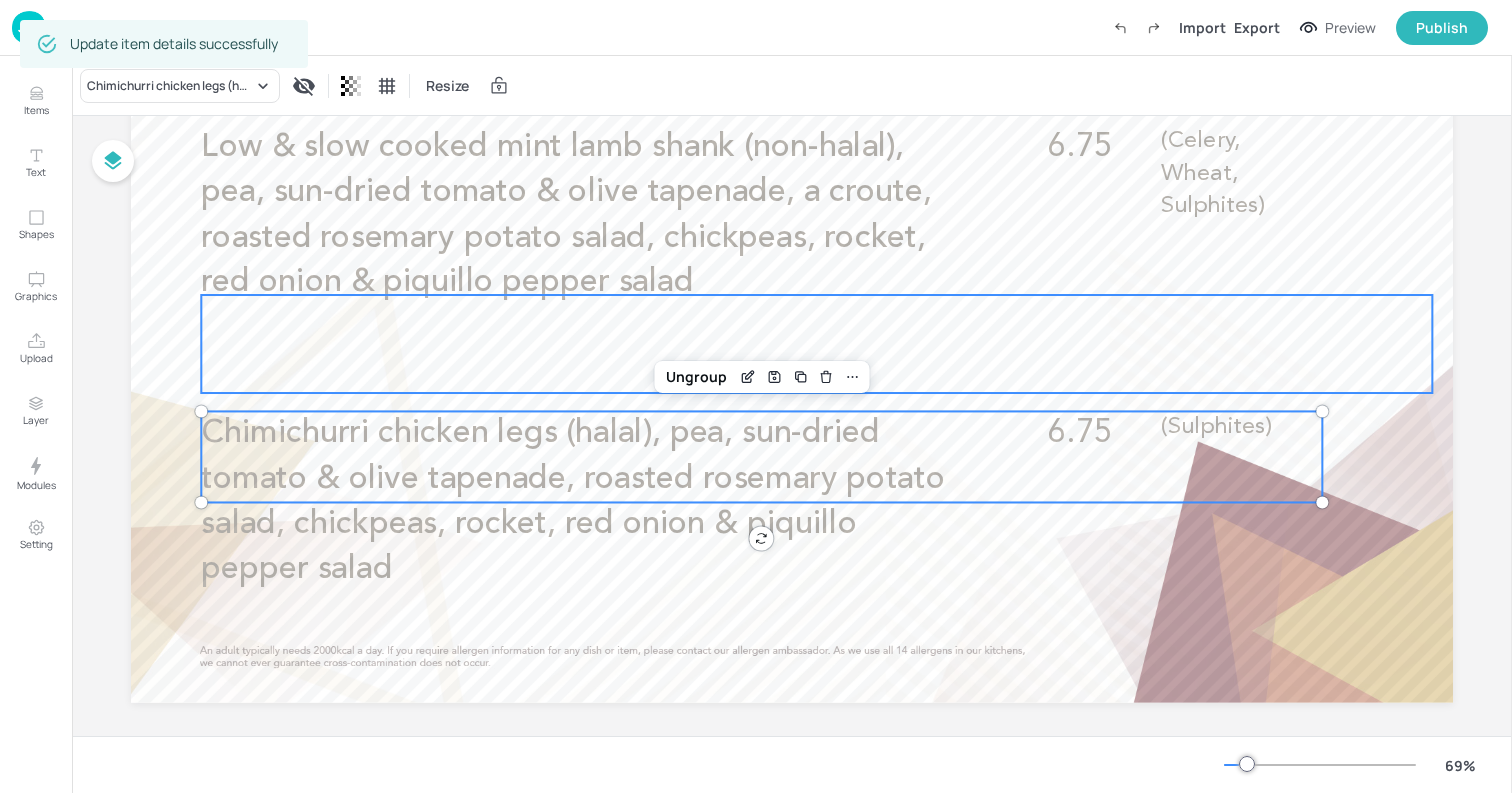 scroll, scrollTop: 237, scrollLeft: 0, axis: vertical 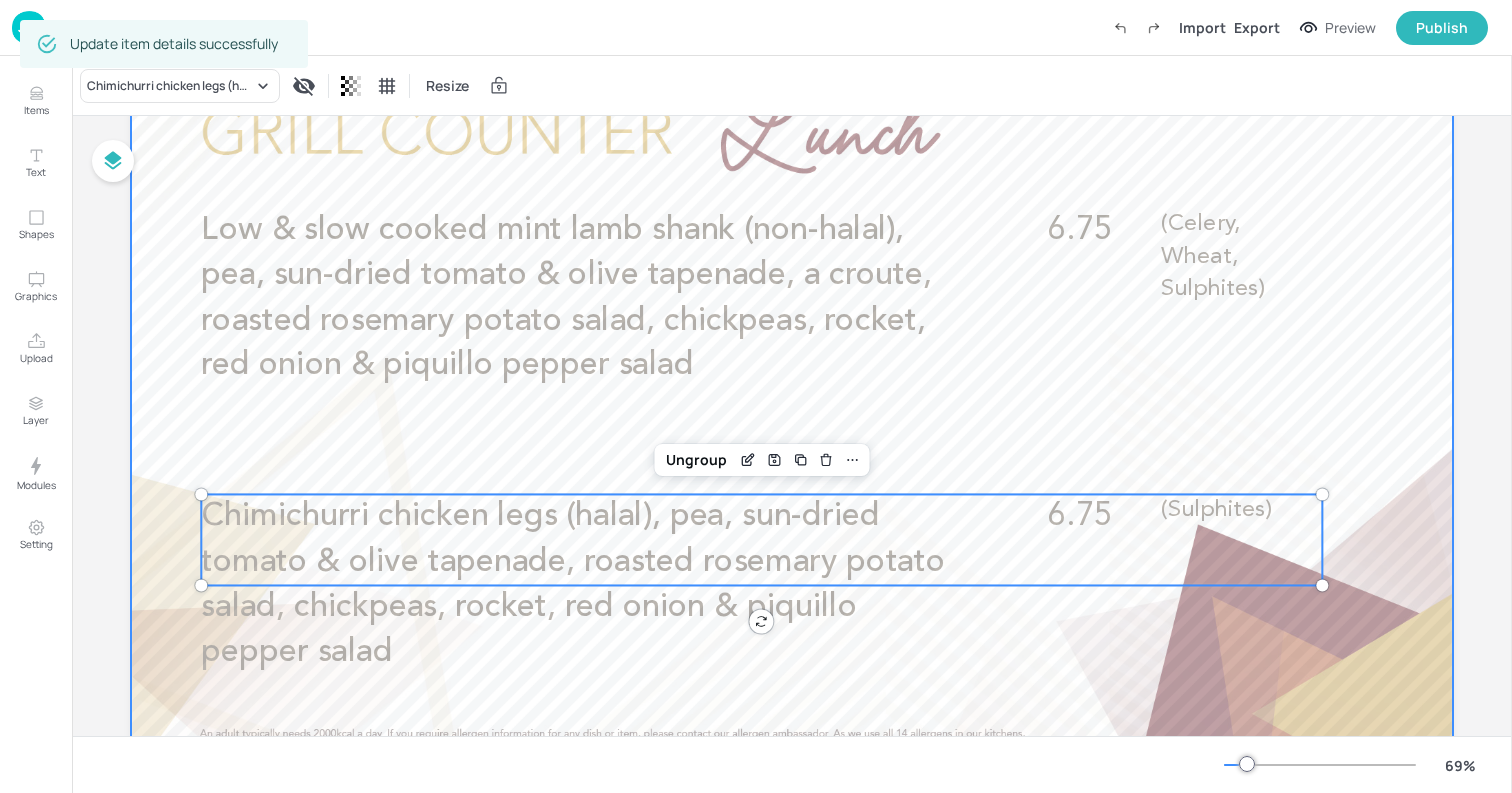 click at bounding box center [792, 414] 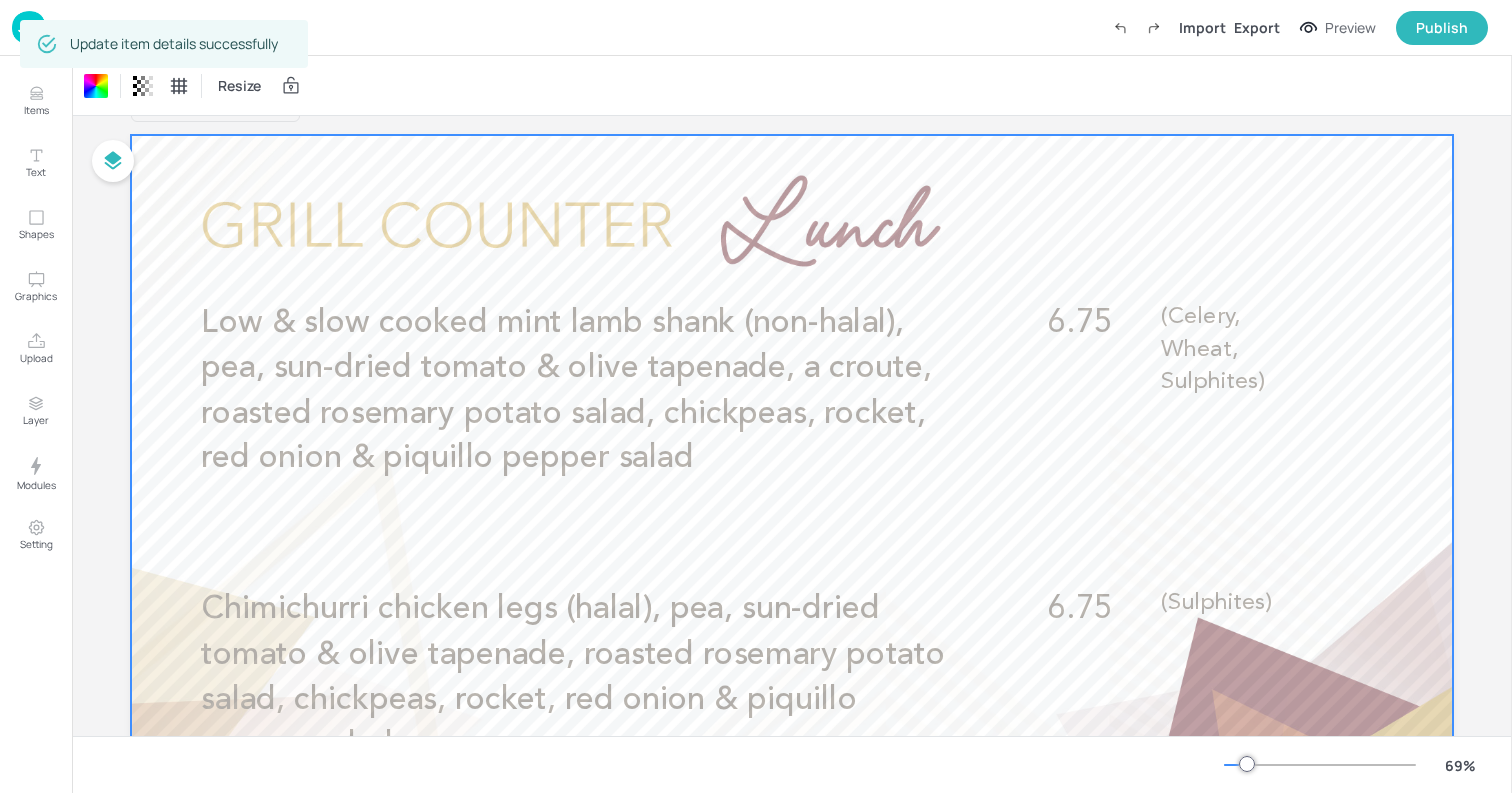 scroll, scrollTop: 0, scrollLeft: 0, axis: both 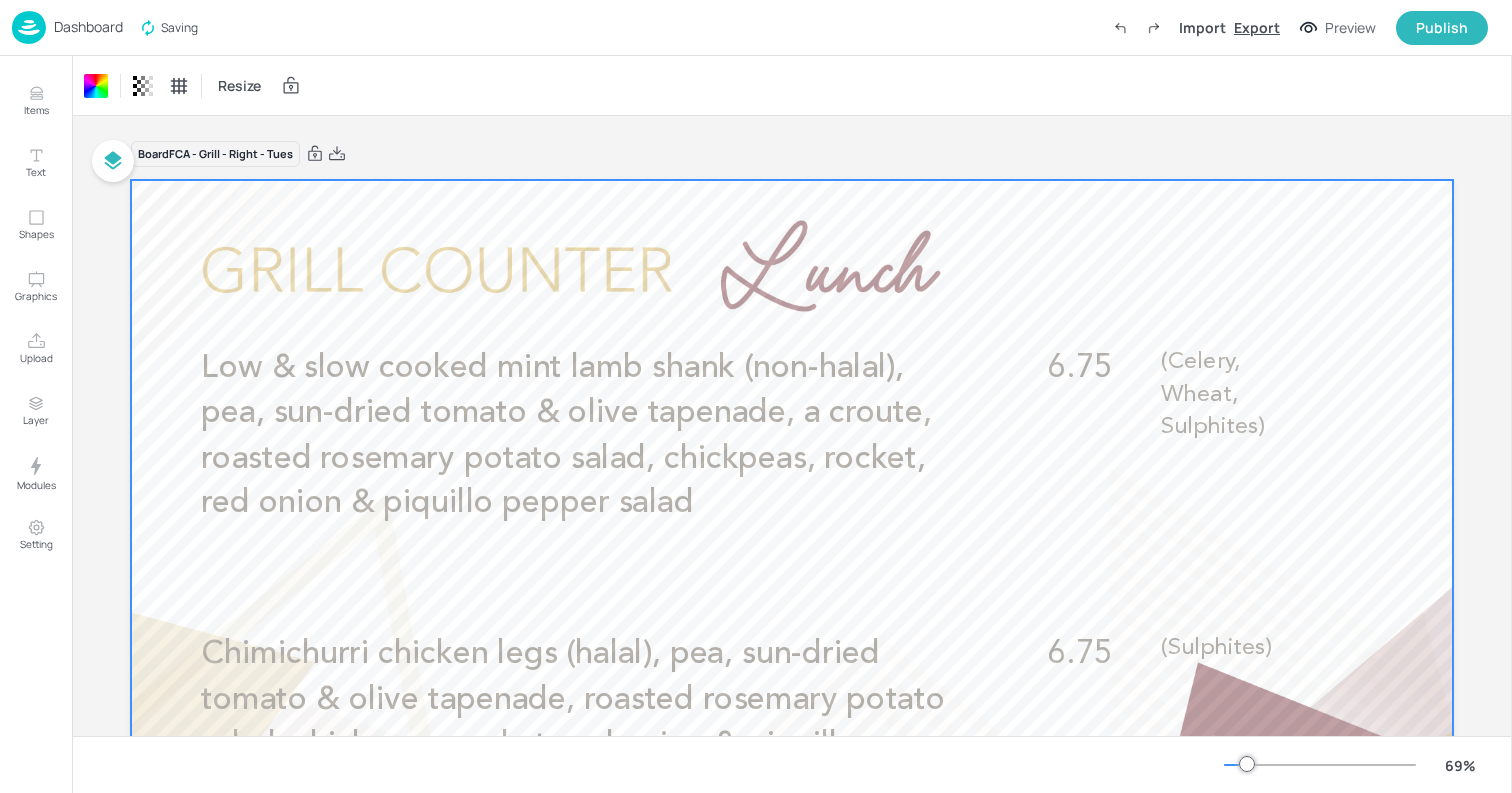 click on "Export" at bounding box center (1257, 27) 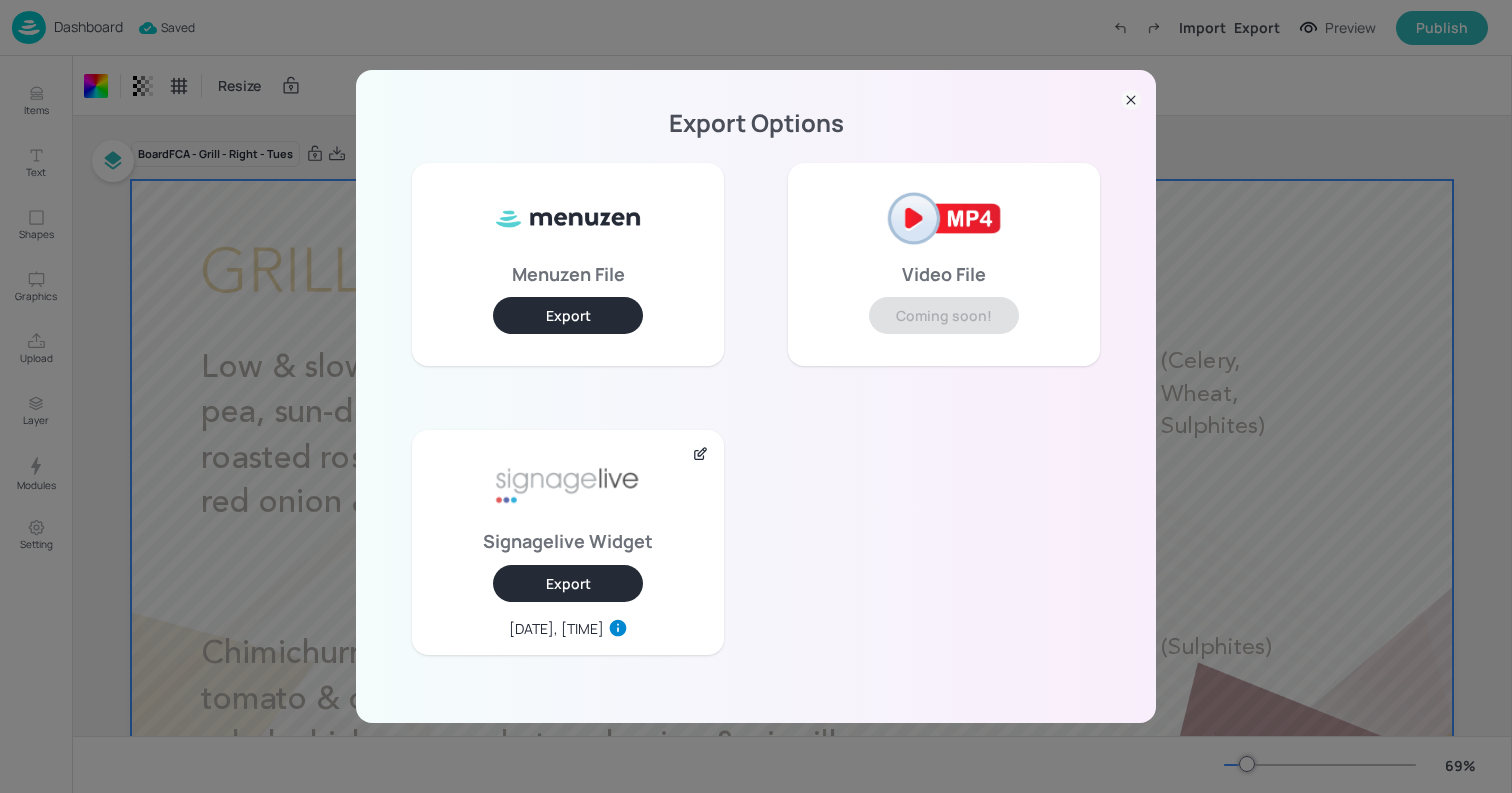 click 